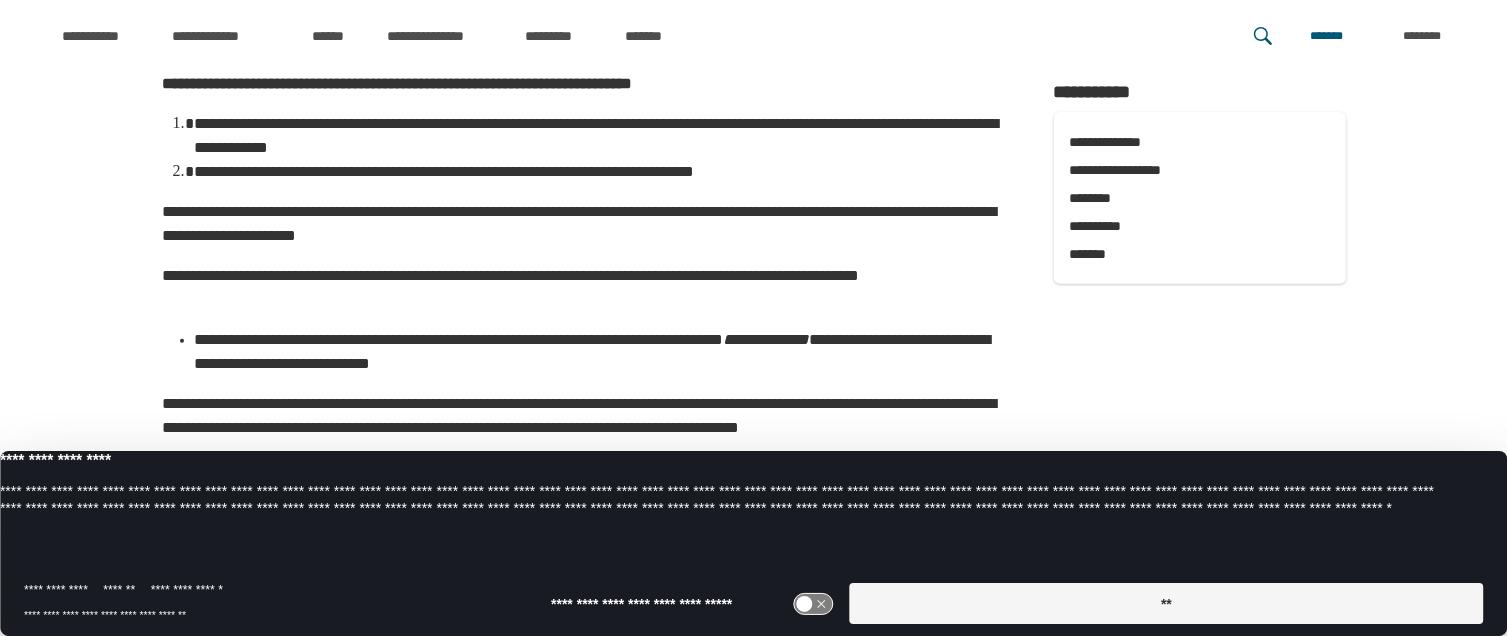 scroll, scrollTop: 855, scrollLeft: 0, axis: vertical 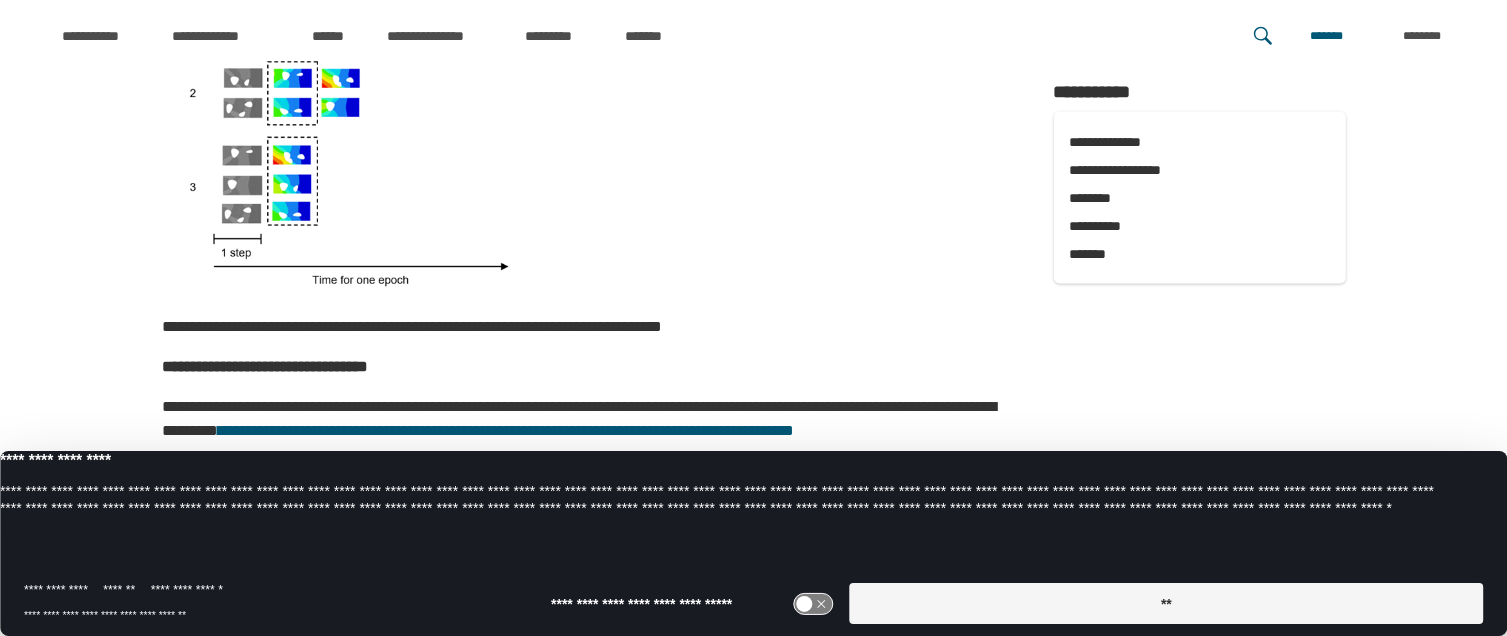 click on "**" at bounding box center (1166, 603) 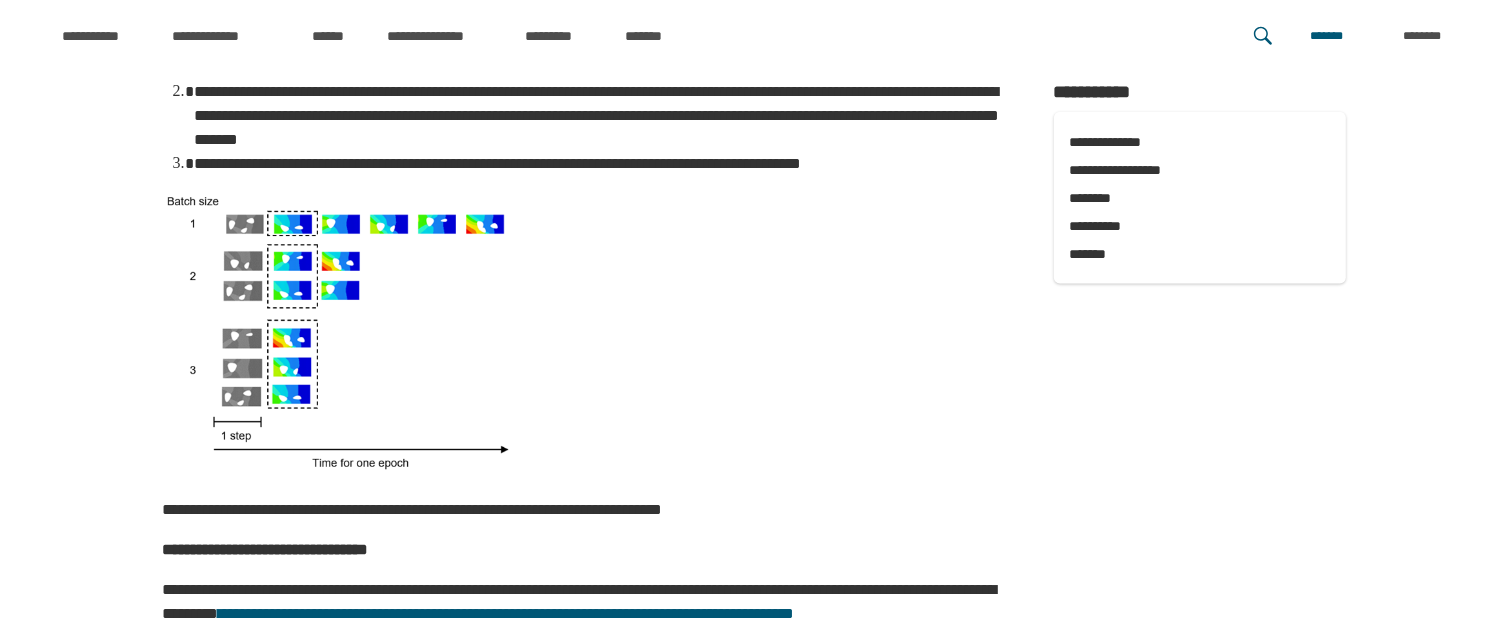 scroll, scrollTop: 2571, scrollLeft: 0, axis: vertical 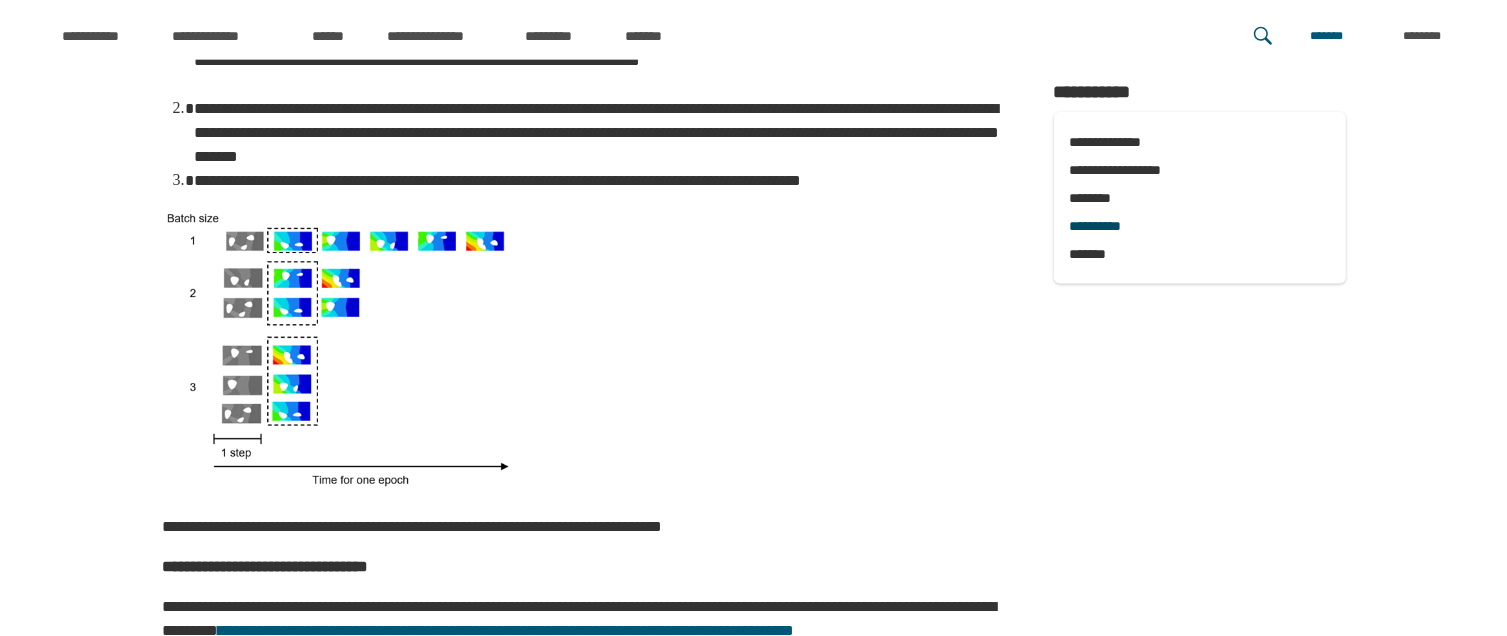 click on "**********" at bounding box center [1200, 226] 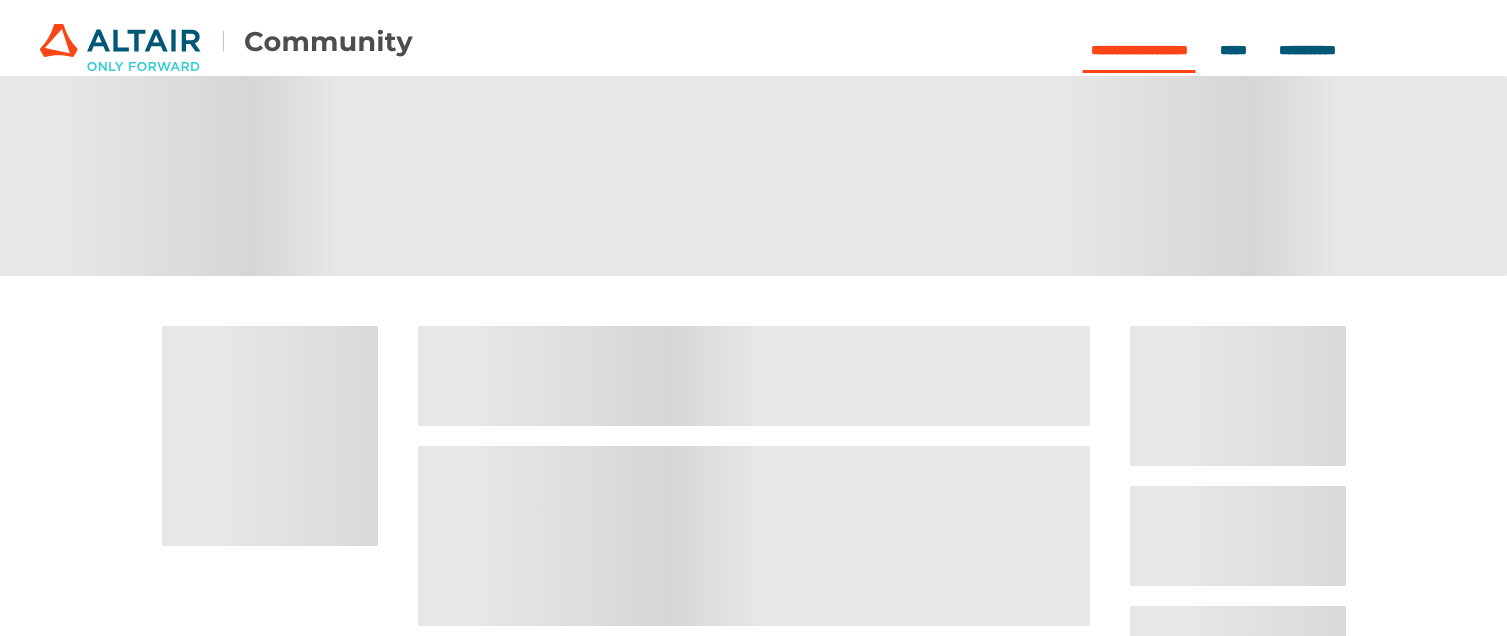 scroll, scrollTop: 0, scrollLeft: 0, axis: both 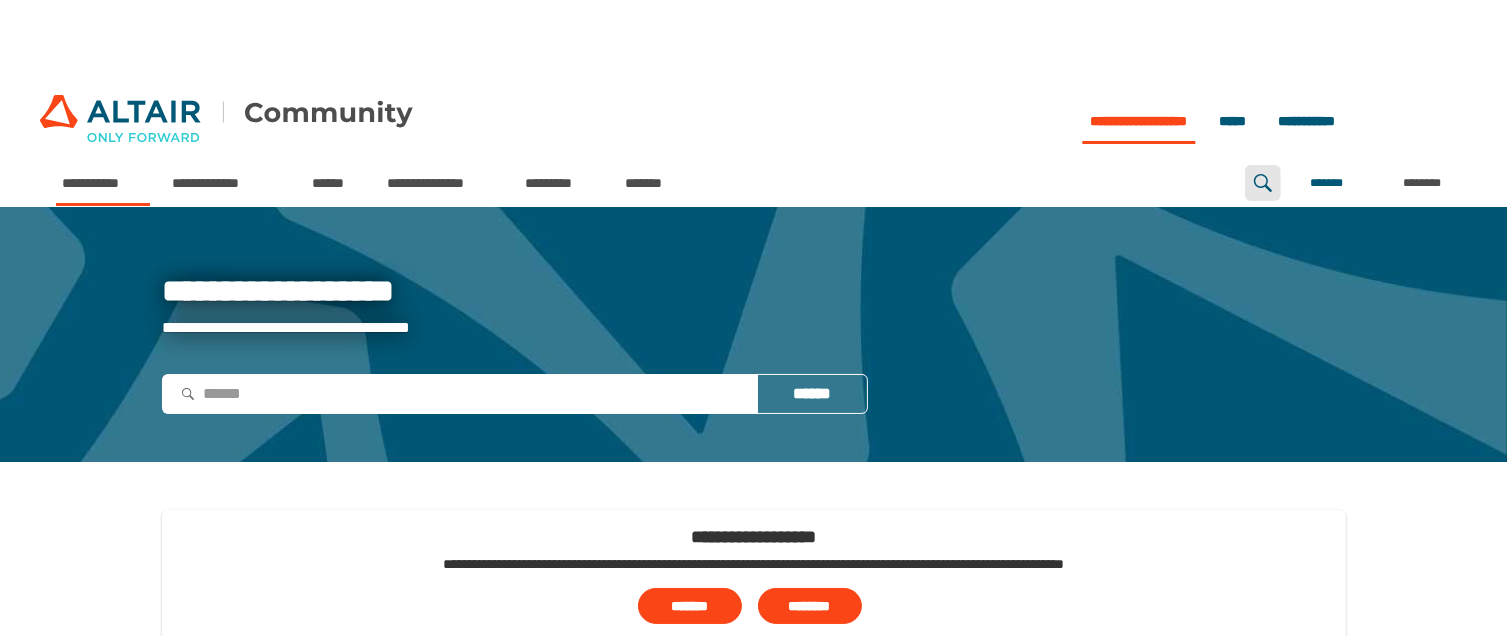 click at bounding box center [1263, 183] 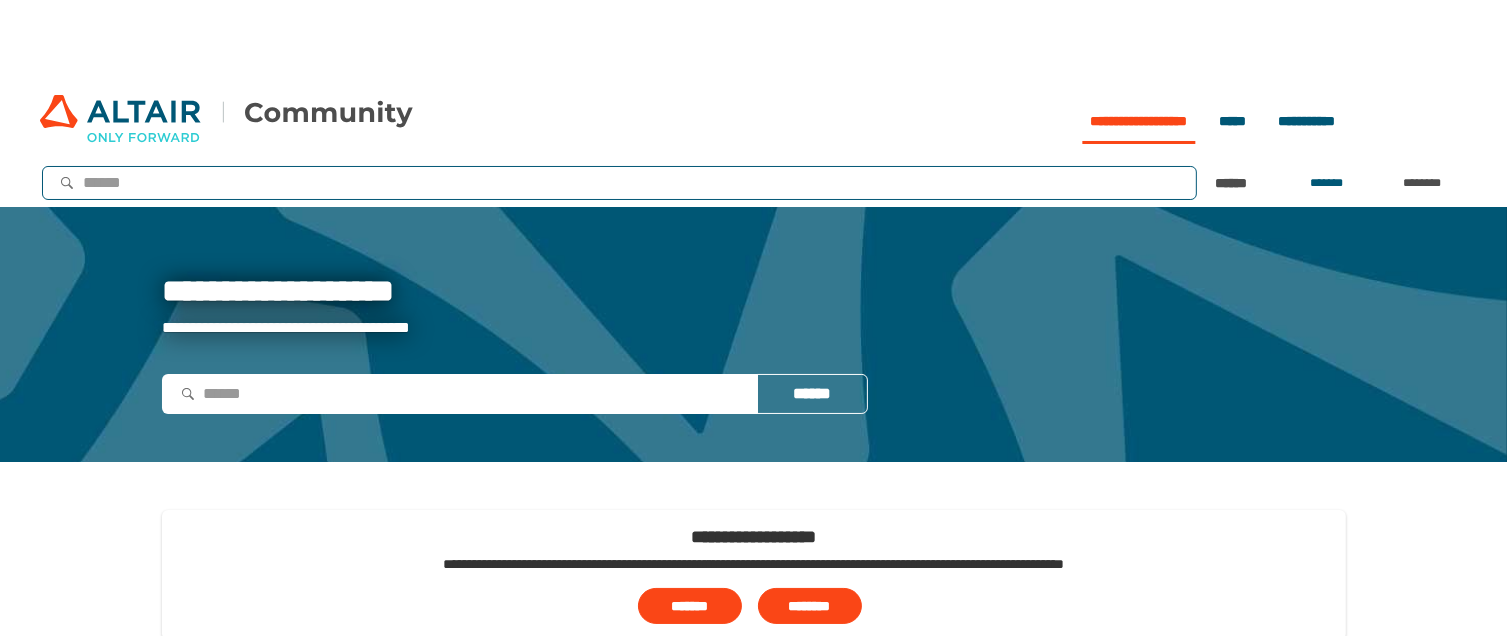 click at bounding box center [633, 183] 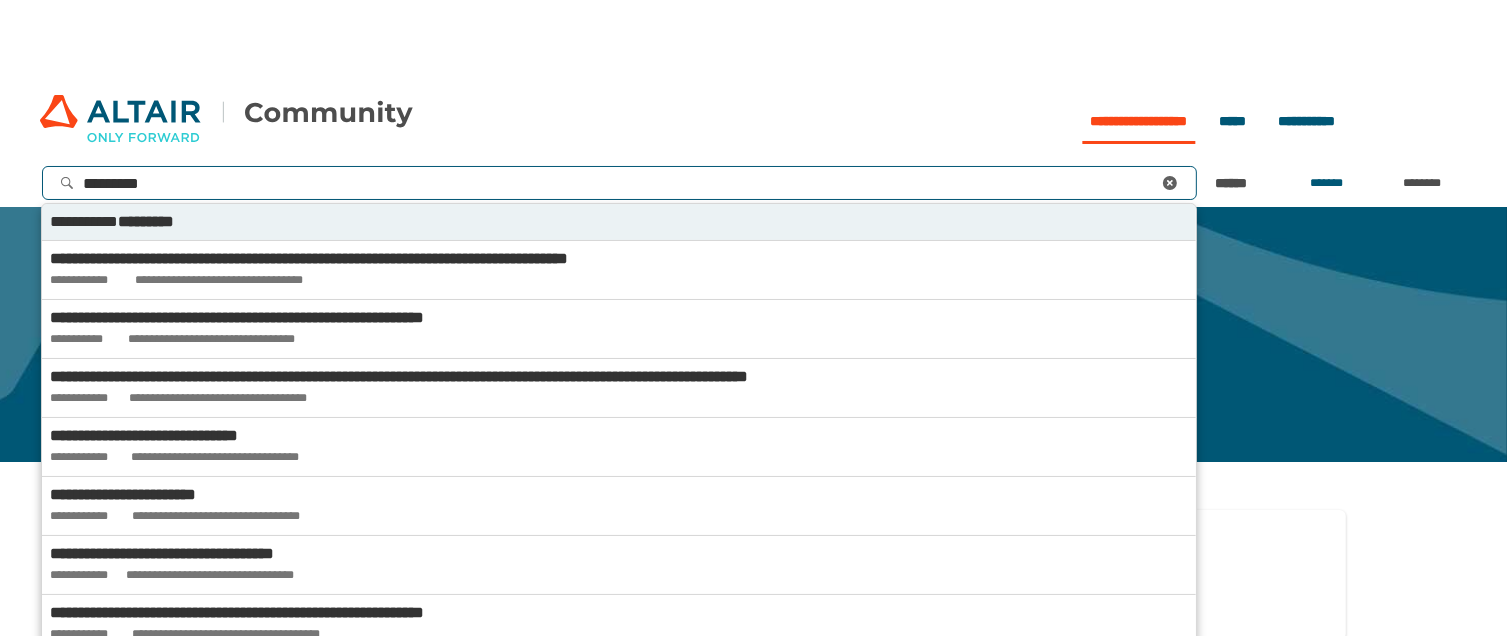 type on "**********" 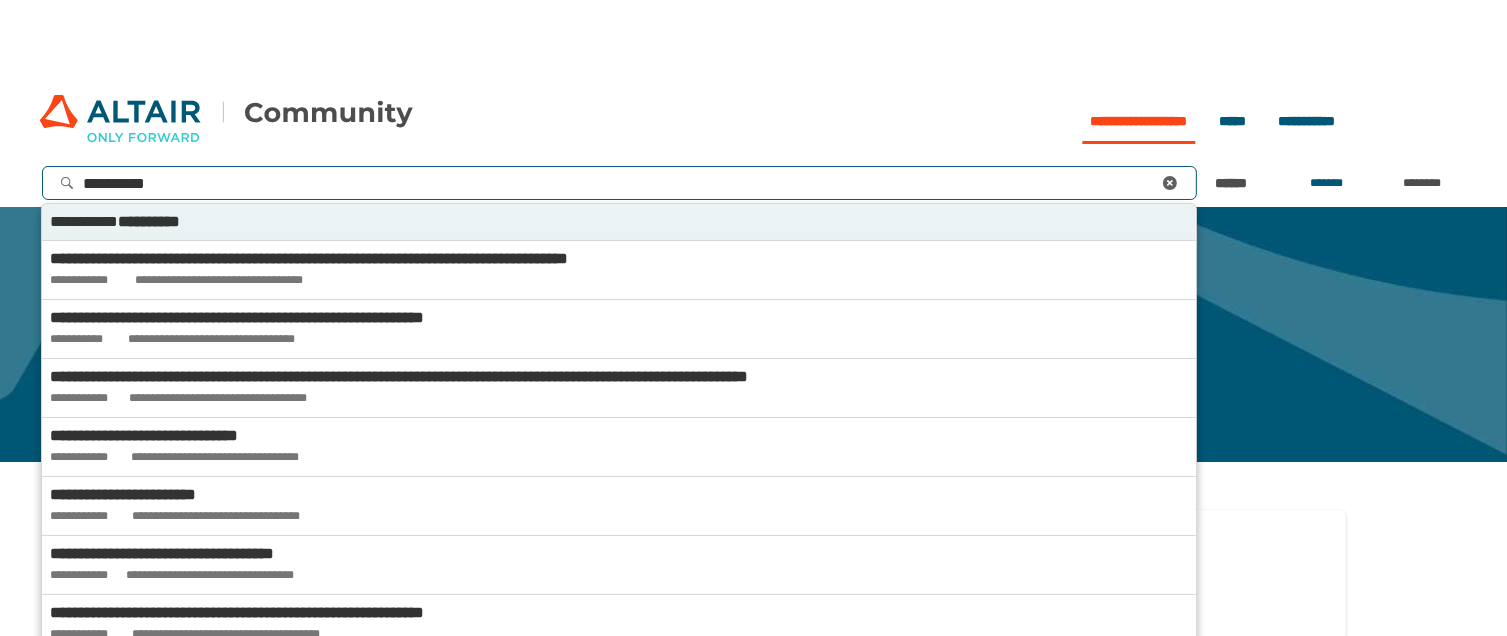 type 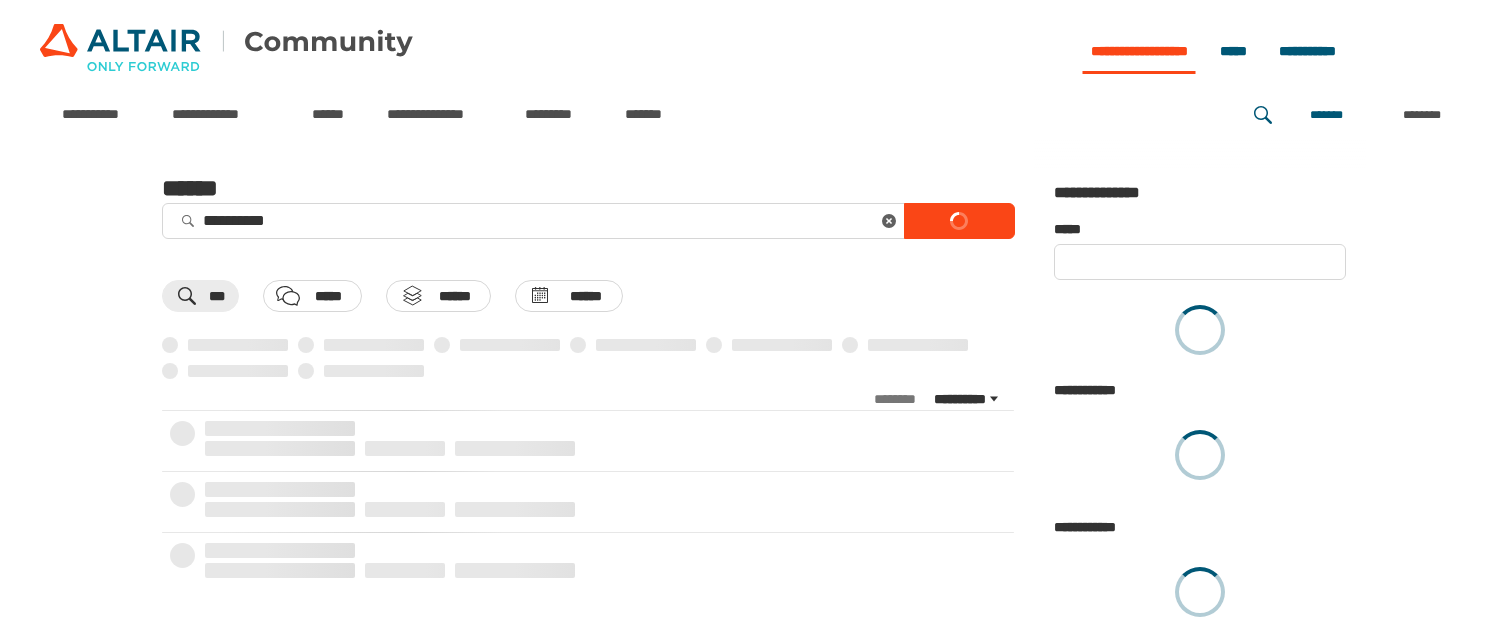 scroll, scrollTop: 0, scrollLeft: 0, axis: both 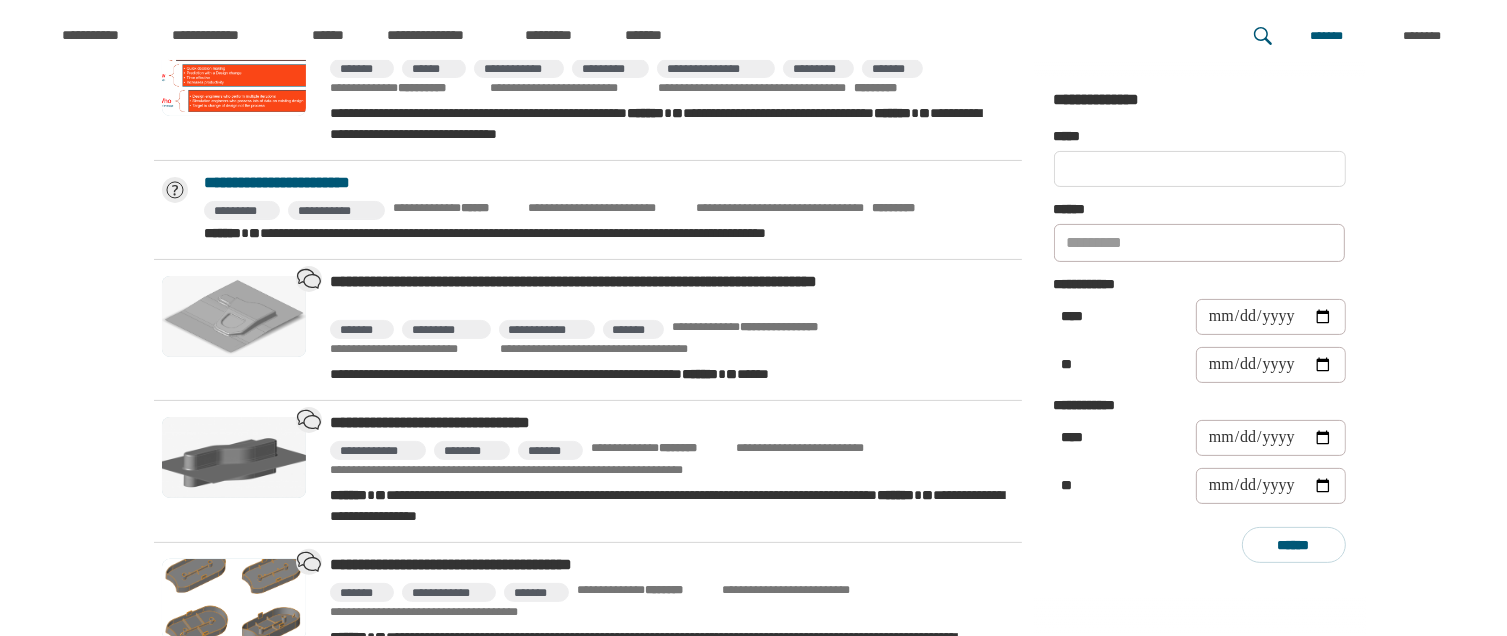 click on "**********" at bounding box center [609, 183] 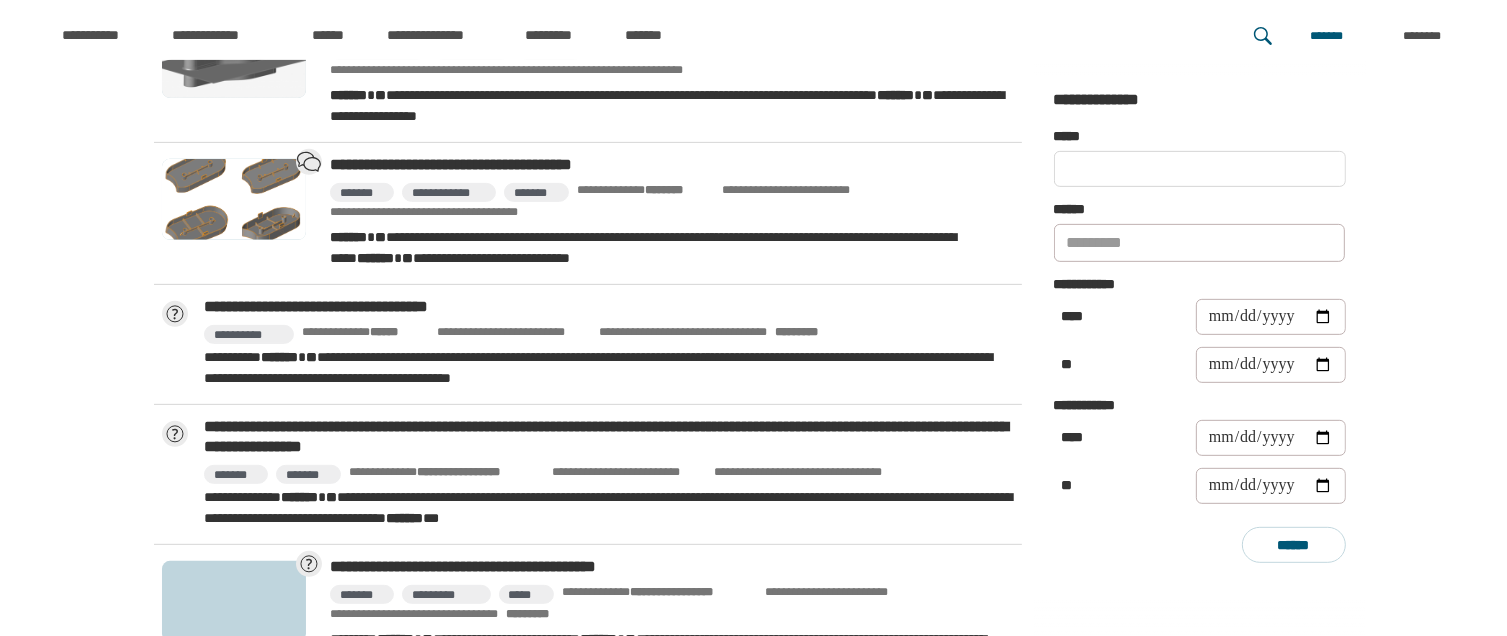 scroll, scrollTop: 900, scrollLeft: 0, axis: vertical 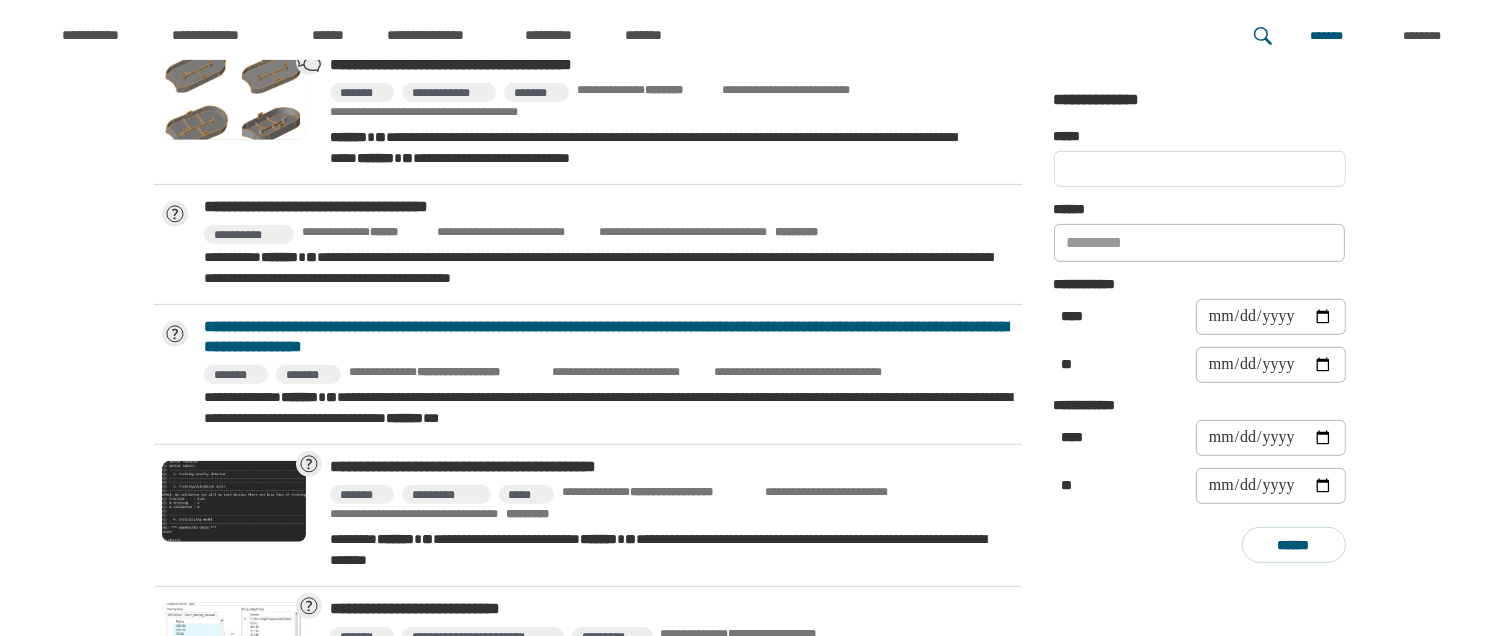 click on "**********" at bounding box center [609, 337] 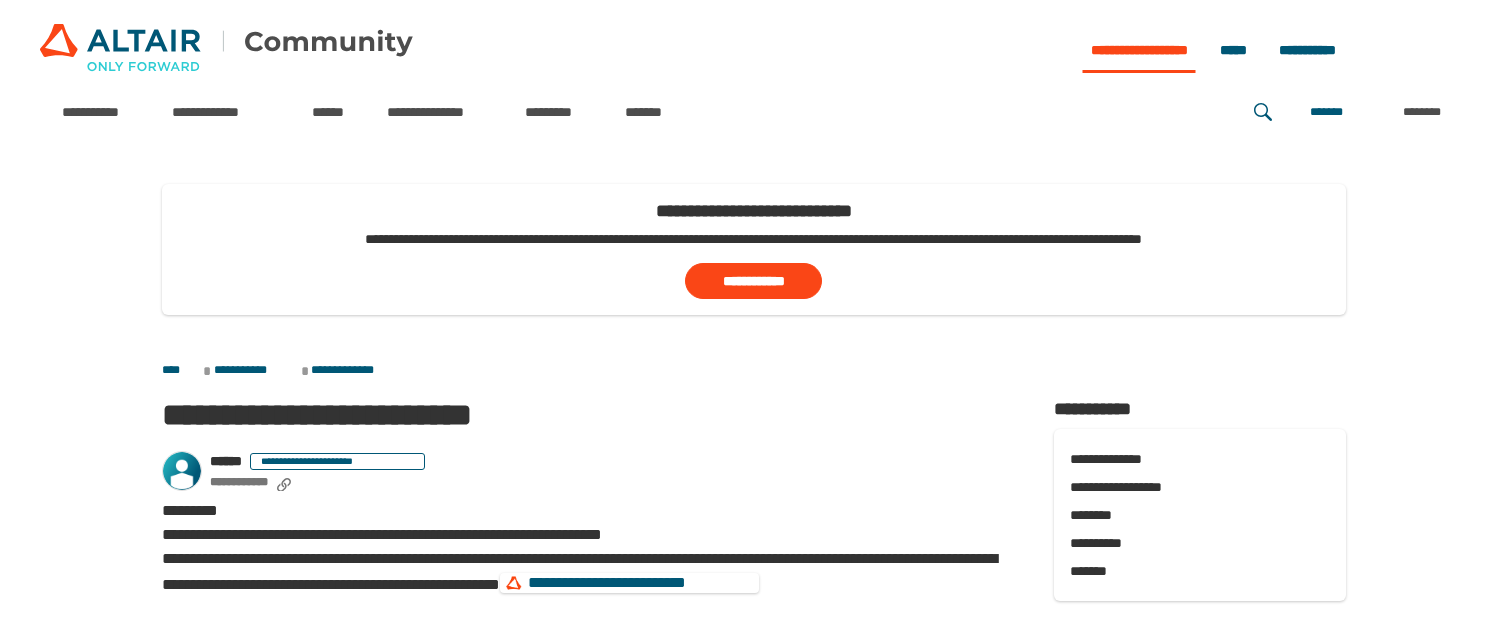 scroll, scrollTop: 0, scrollLeft: 0, axis: both 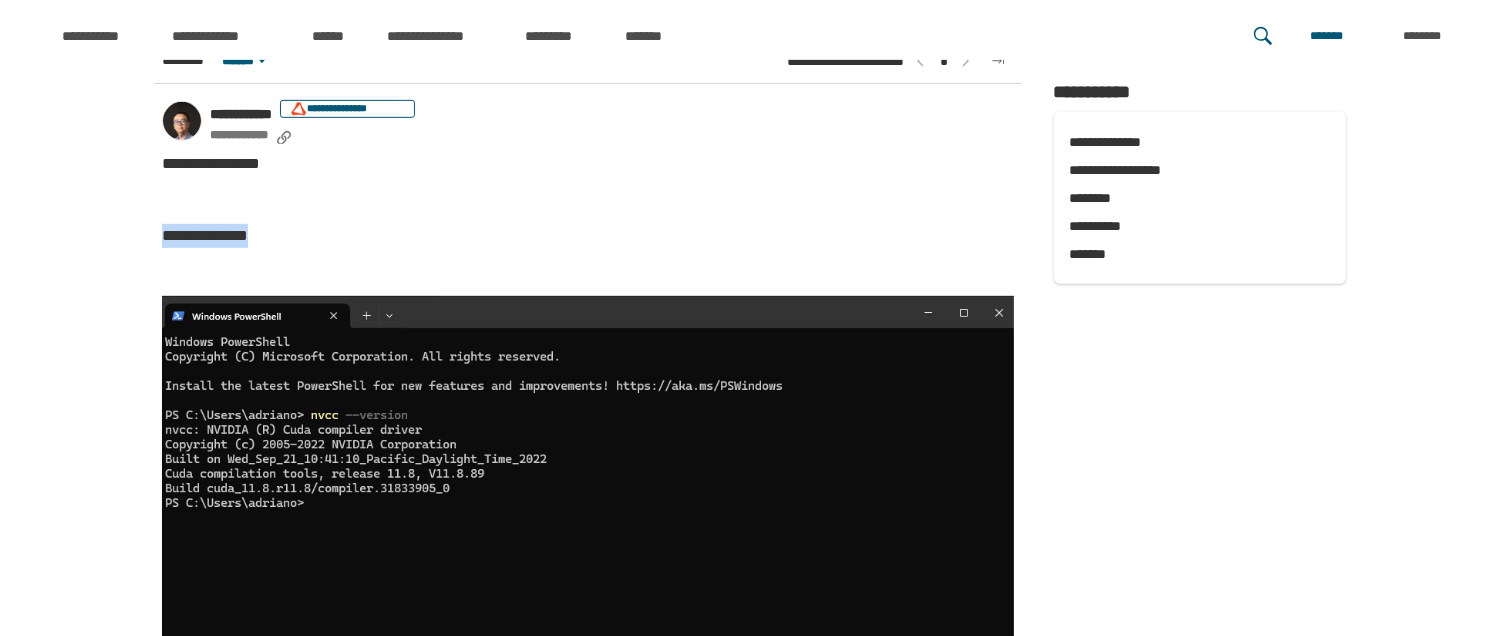 drag, startPoint x: 276, startPoint y: 235, endPoint x: 154, endPoint y: 231, distance: 122.06556 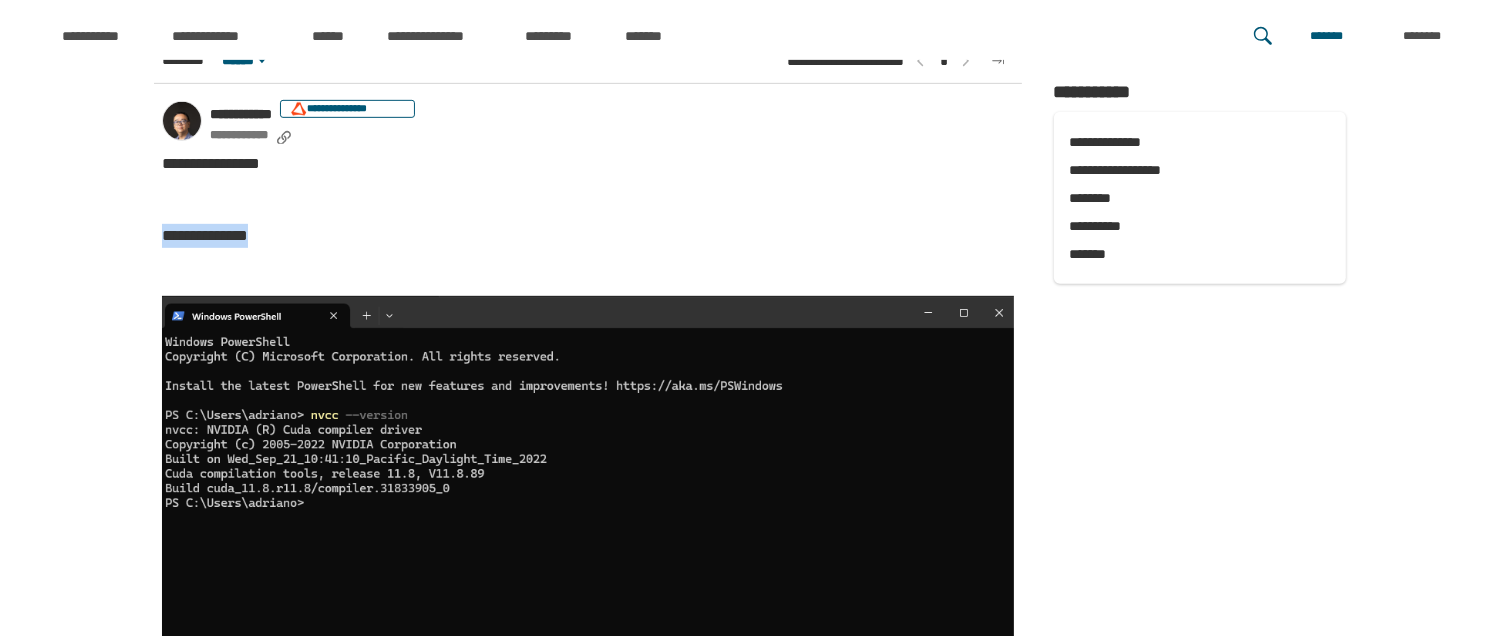 copy on "**********" 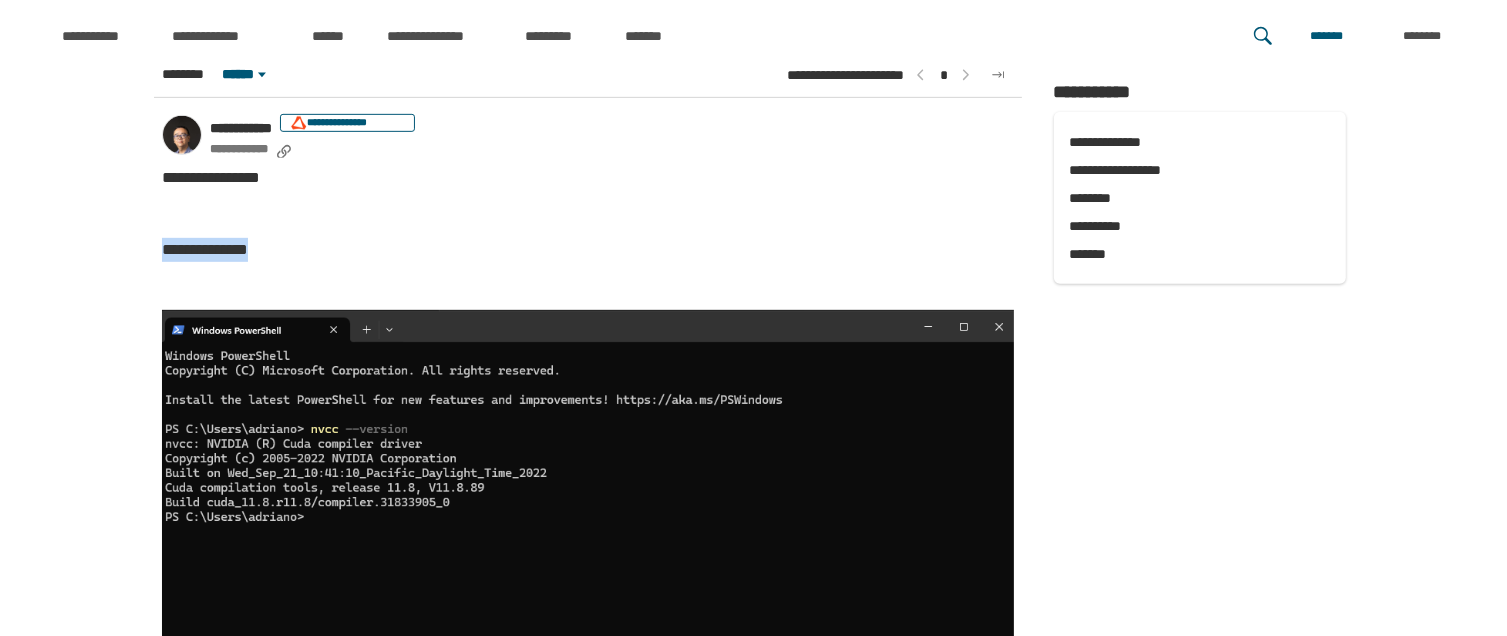 scroll, scrollTop: 722, scrollLeft: 0, axis: vertical 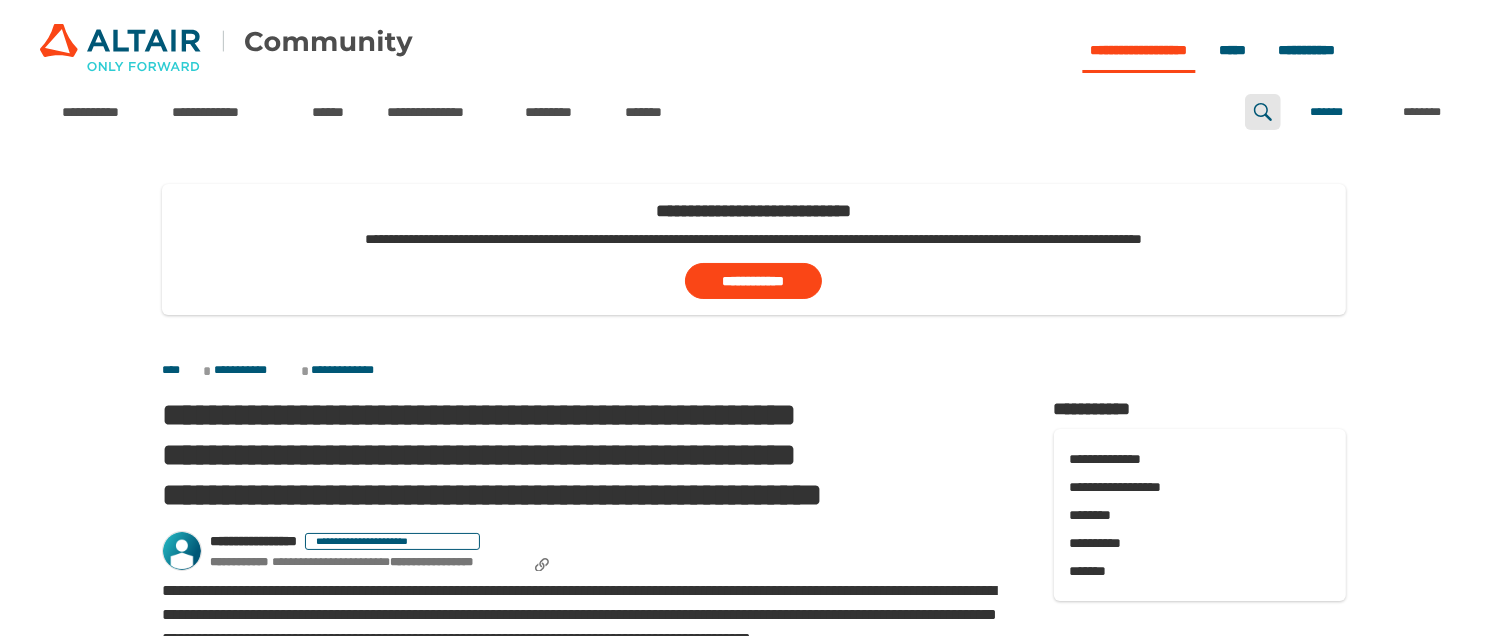 click at bounding box center [1263, 112] 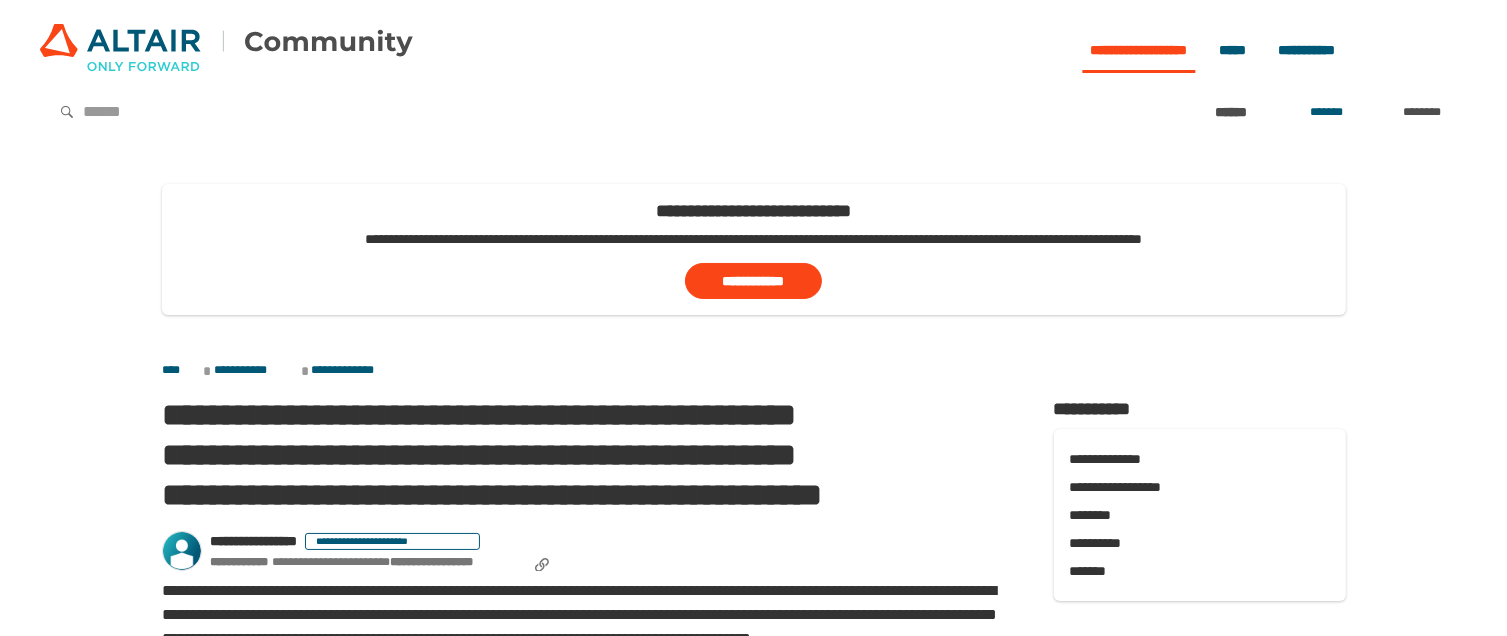 click on "**********" at bounding box center (753, 106) 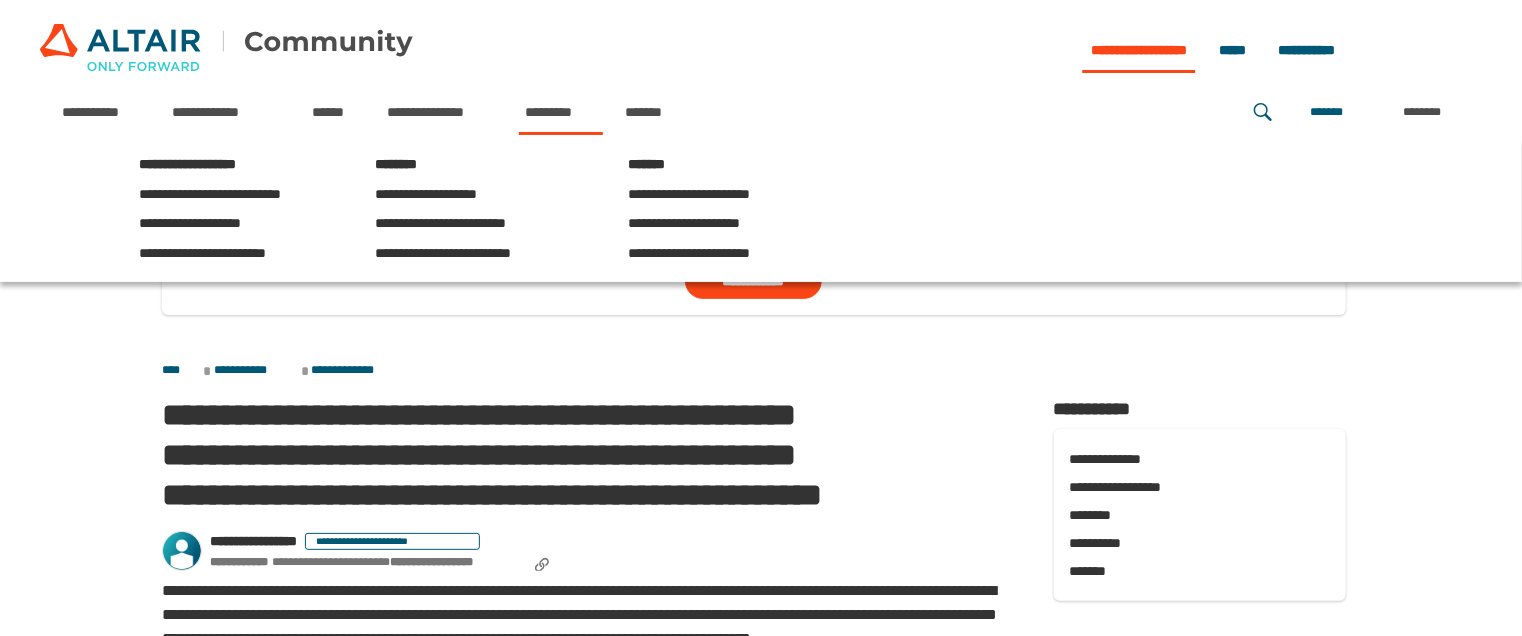 click on "*********" at bounding box center [561, 112] 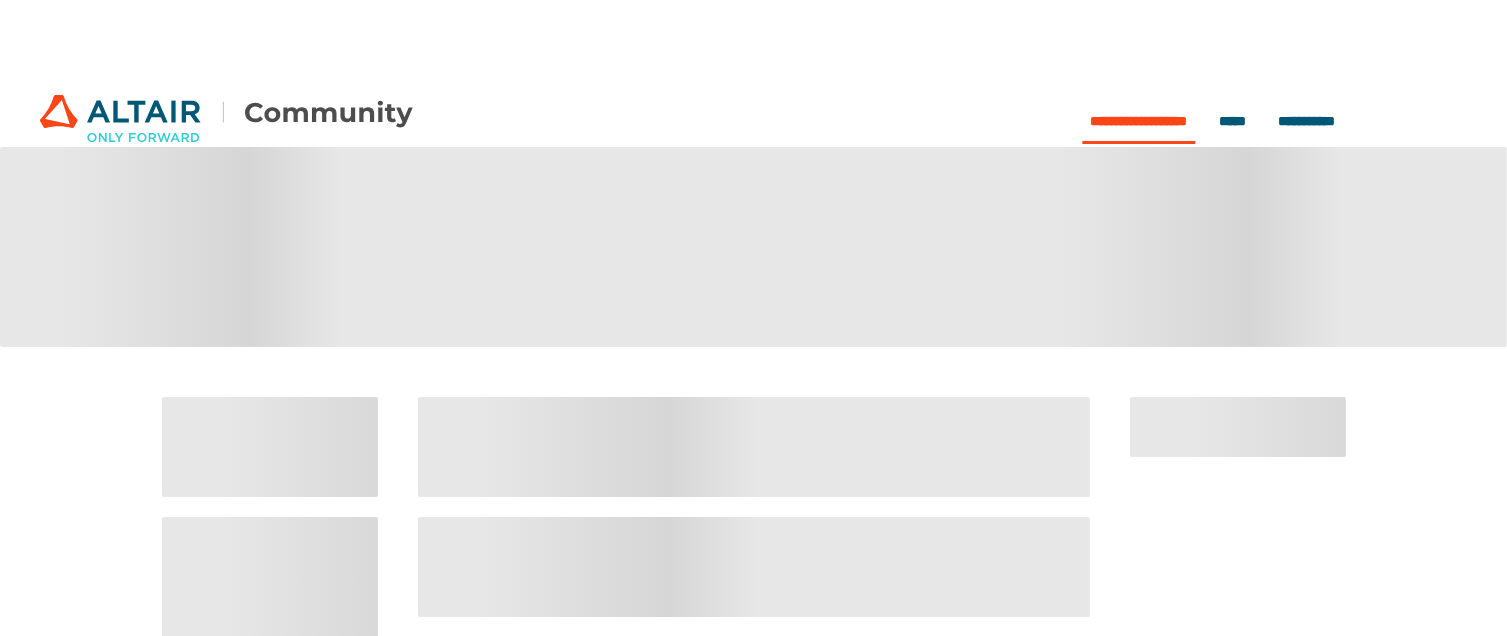 scroll, scrollTop: 0, scrollLeft: 0, axis: both 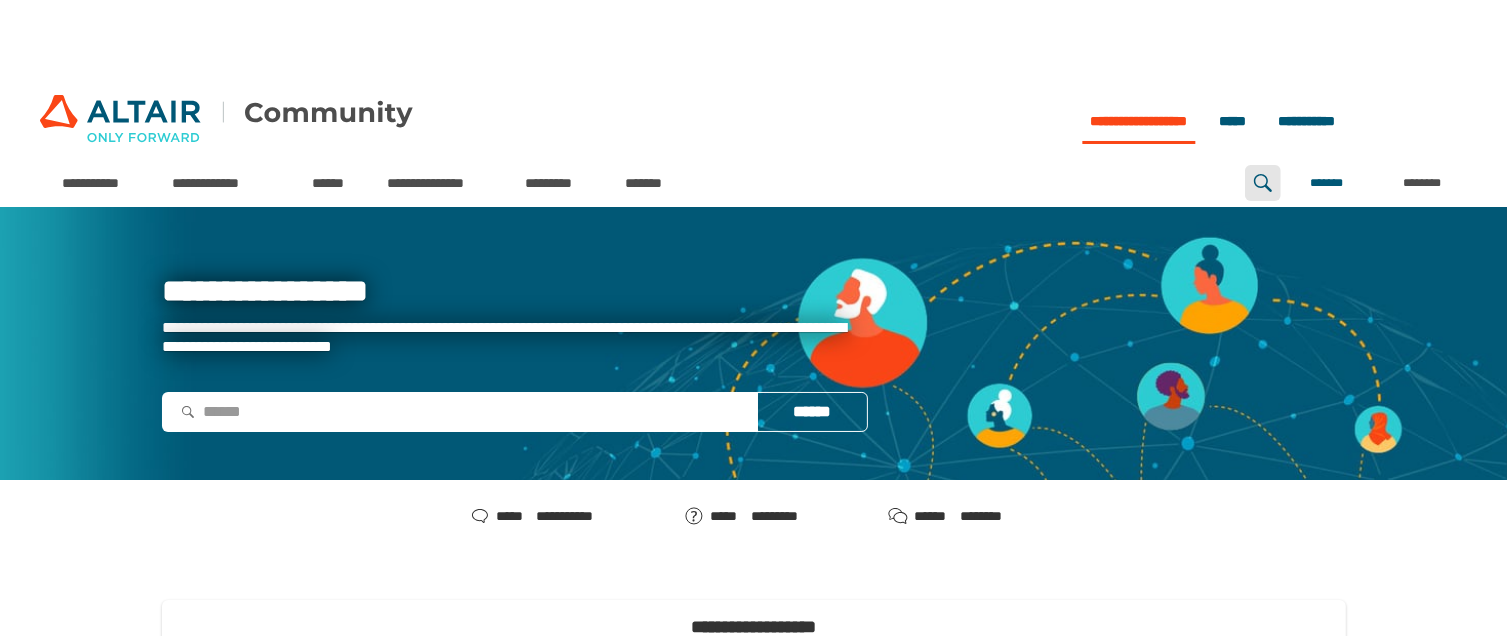 click at bounding box center [1263, 183] 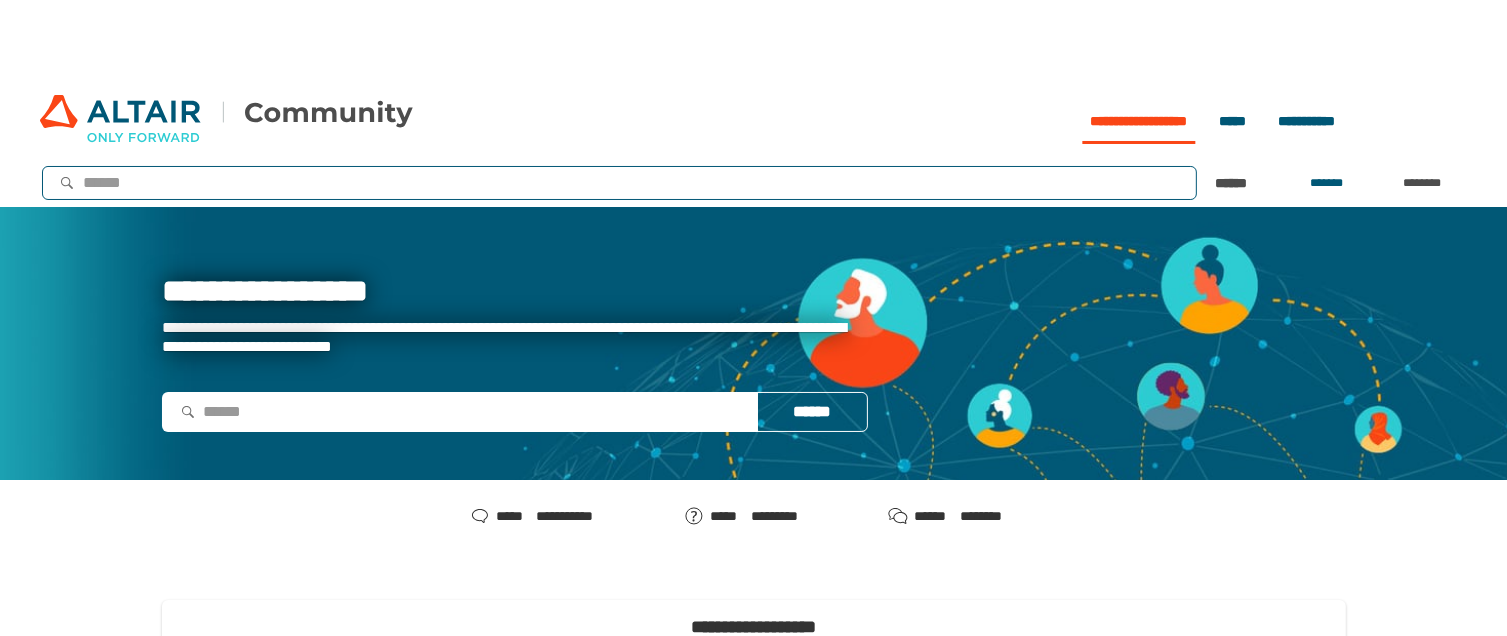 click at bounding box center [633, 183] 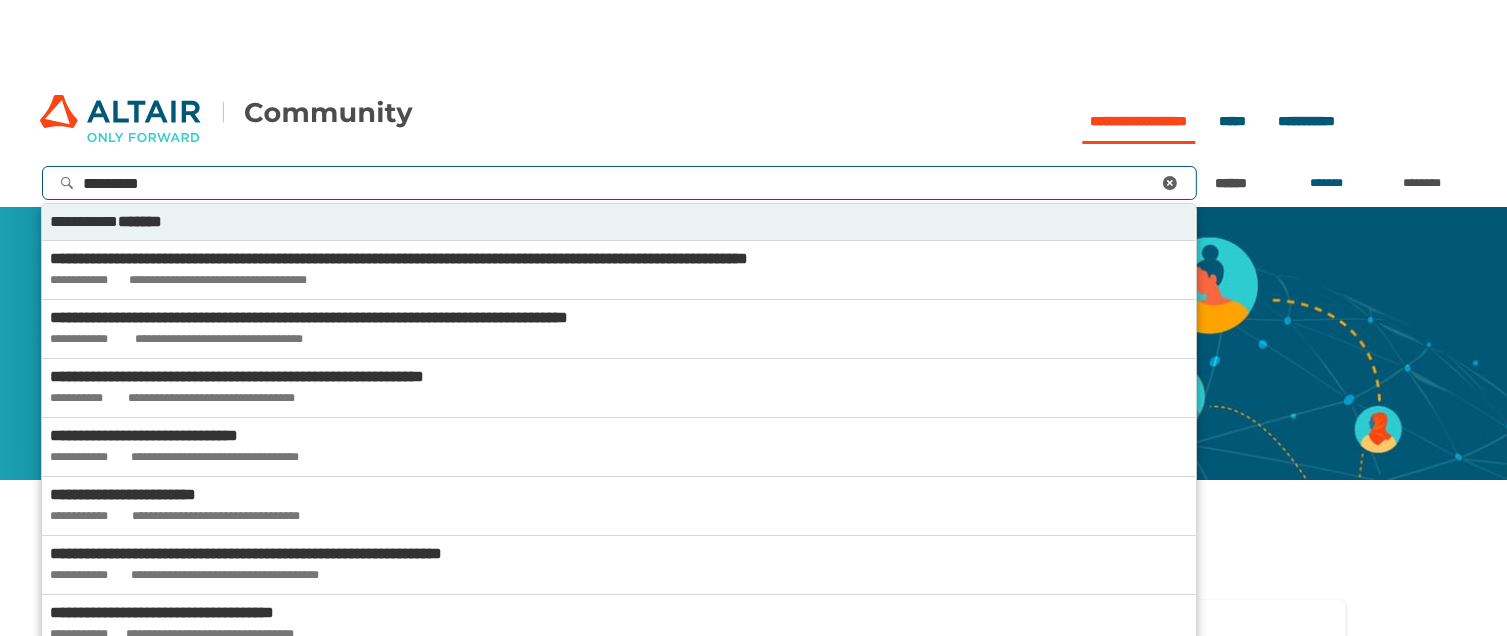 type on "**********" 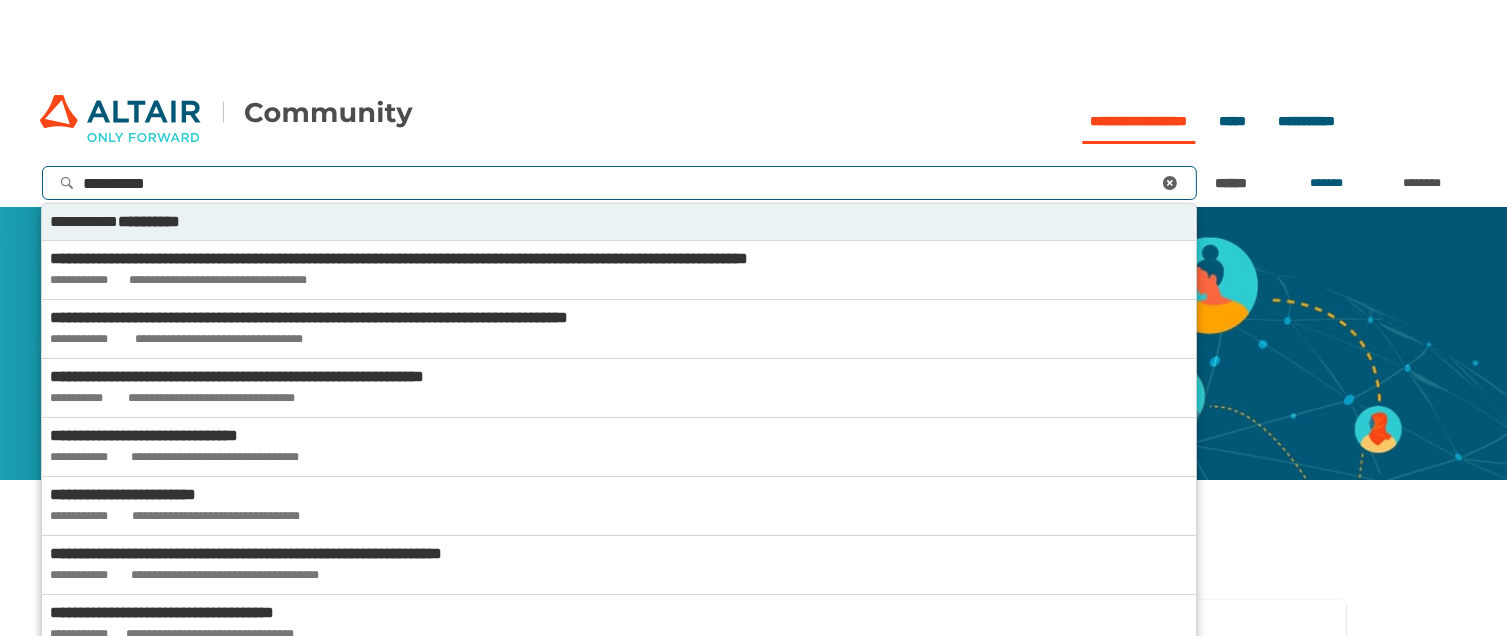 type 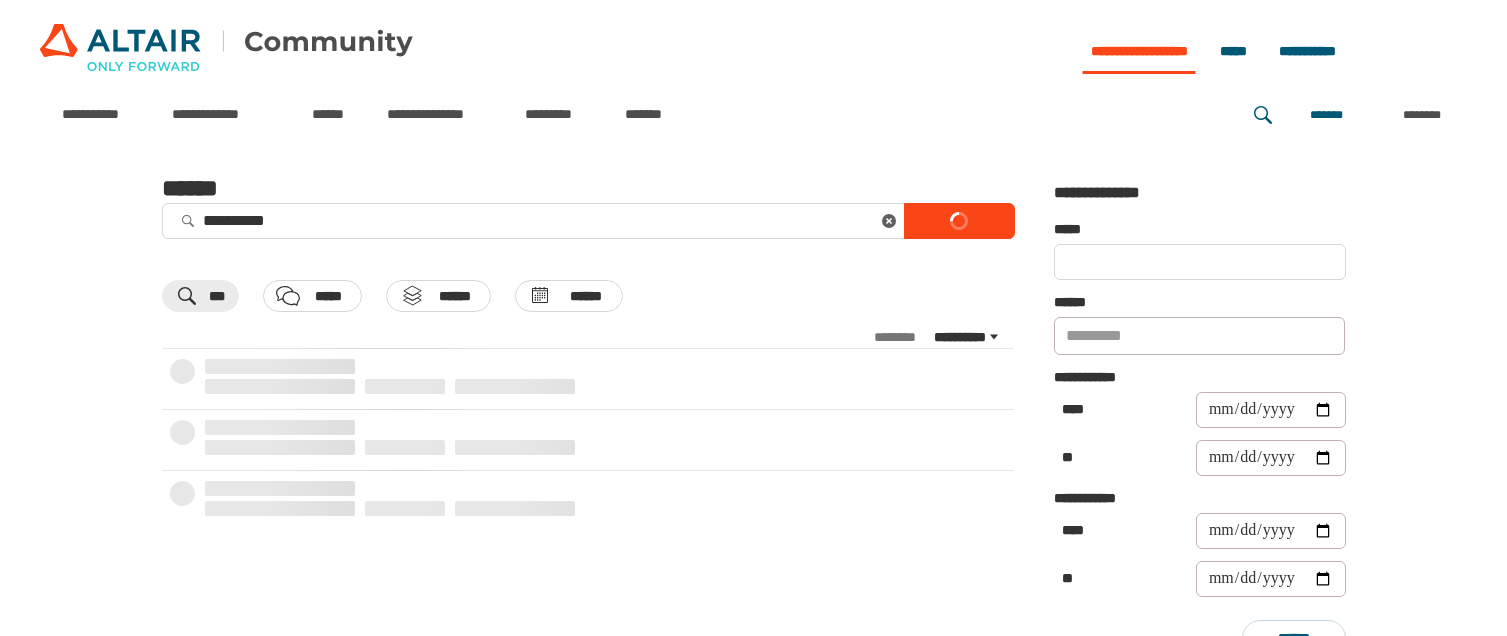 scroll, scrollTop: 0, scrollLeft: 0, axis: both 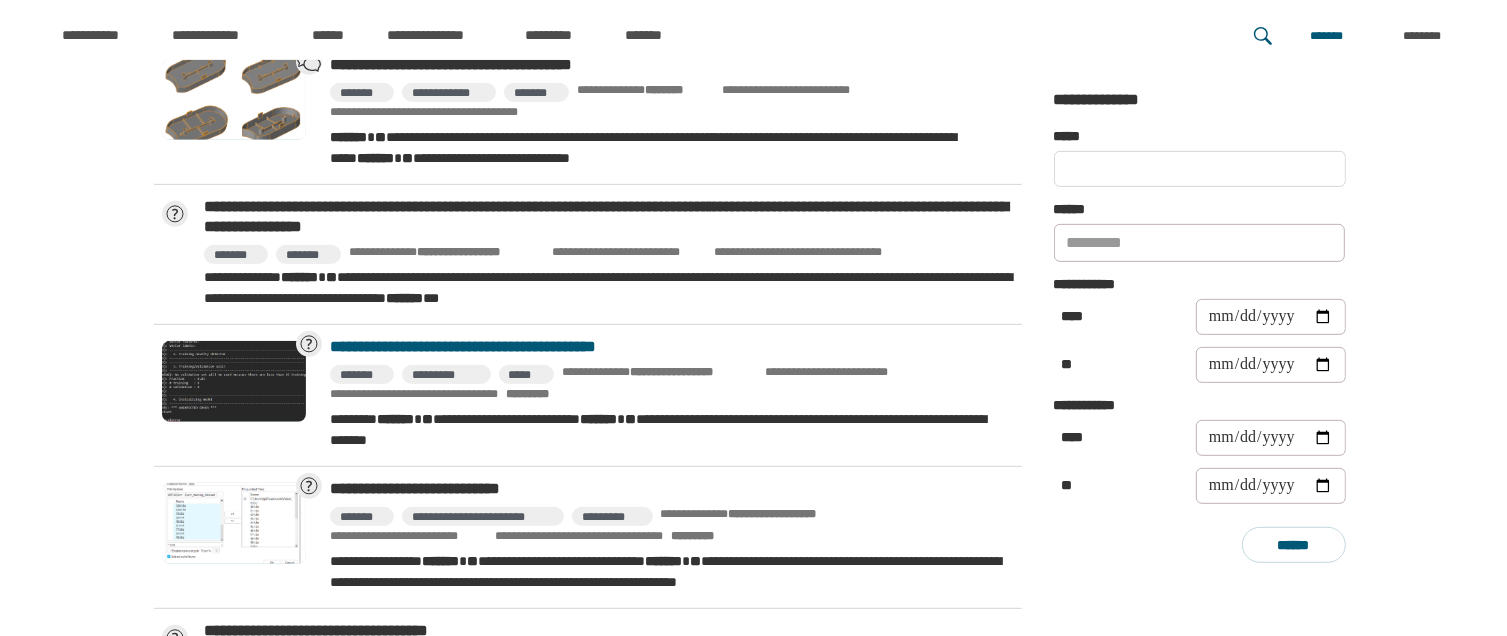 click on "**********" at bounding box center (668, 347) 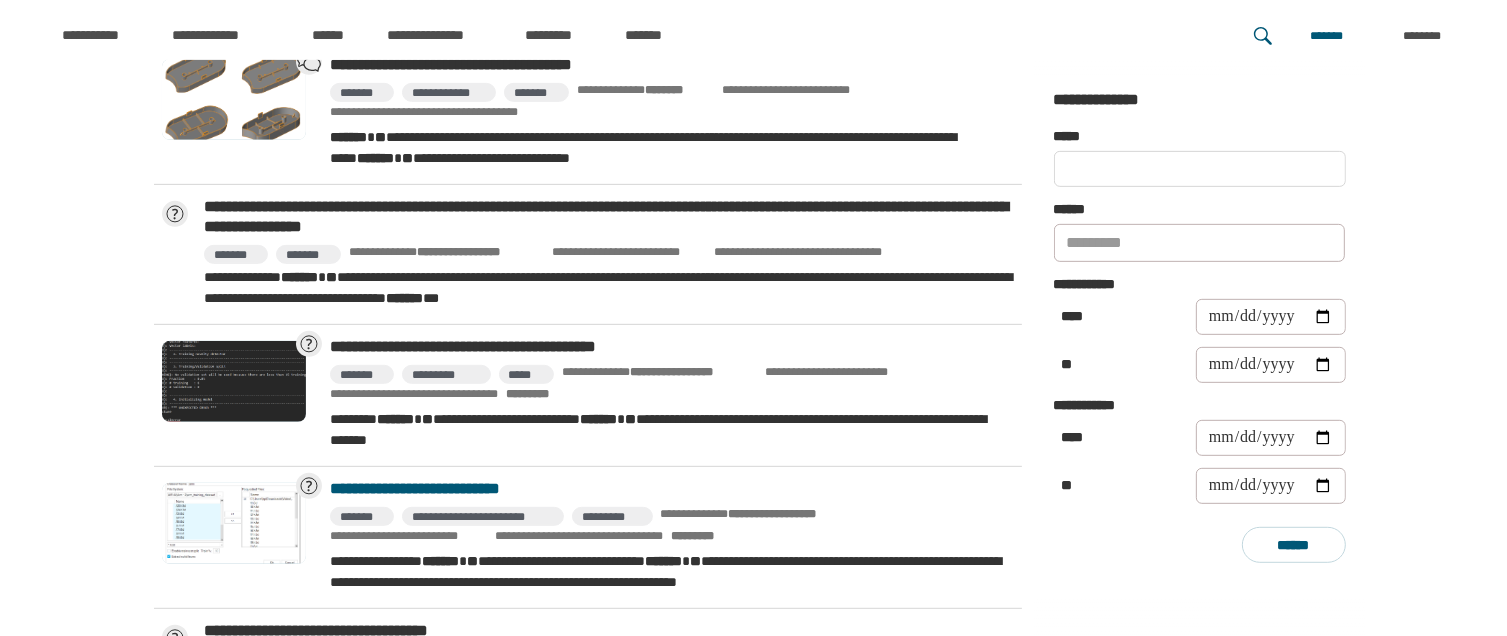 click on "**********" at bounding box center [668, 489] 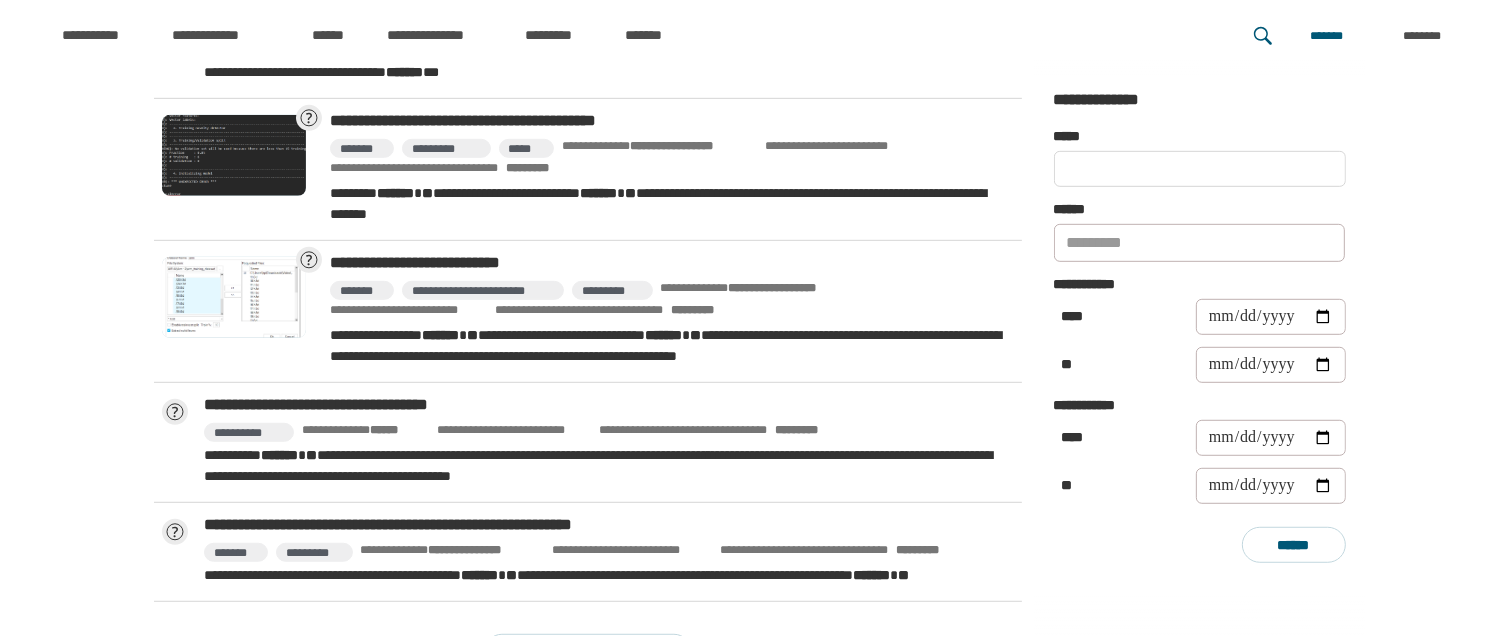 scroll, scrollTop: 1271, scrollLeft: 0, axis: vertical 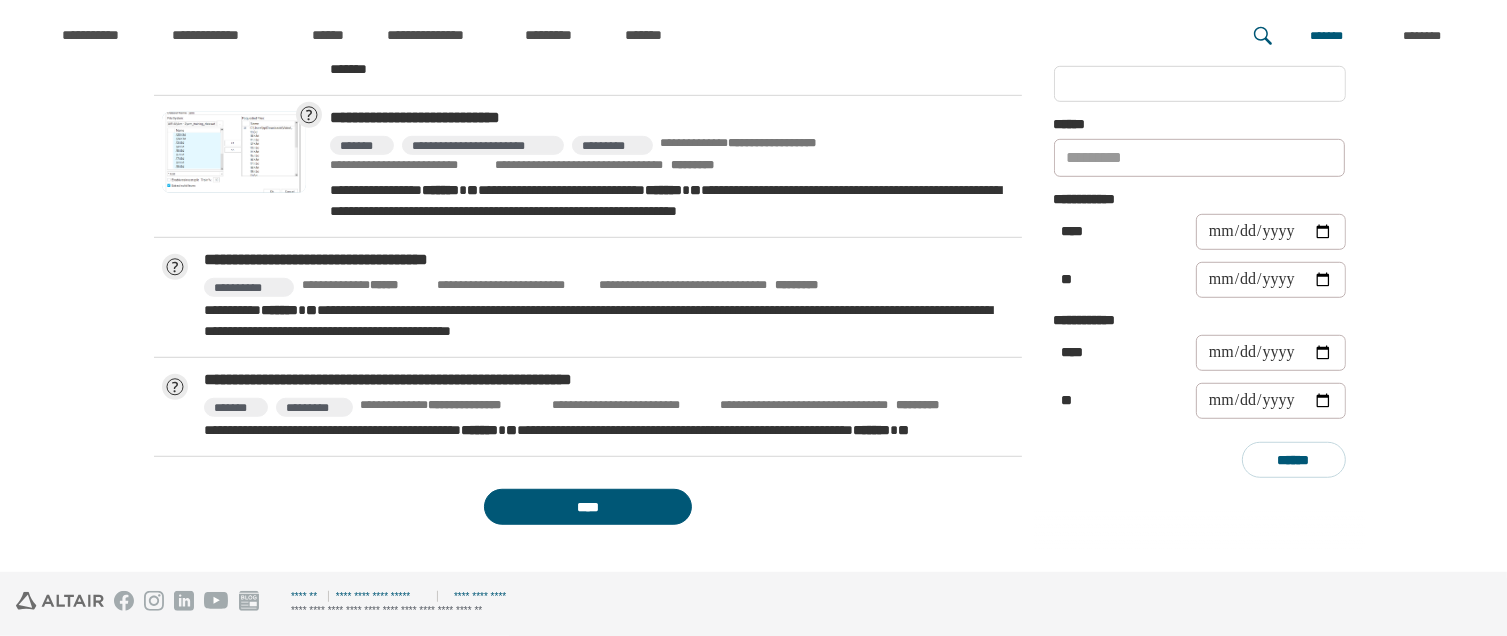 click on "****" at bounding box center [588, 507] 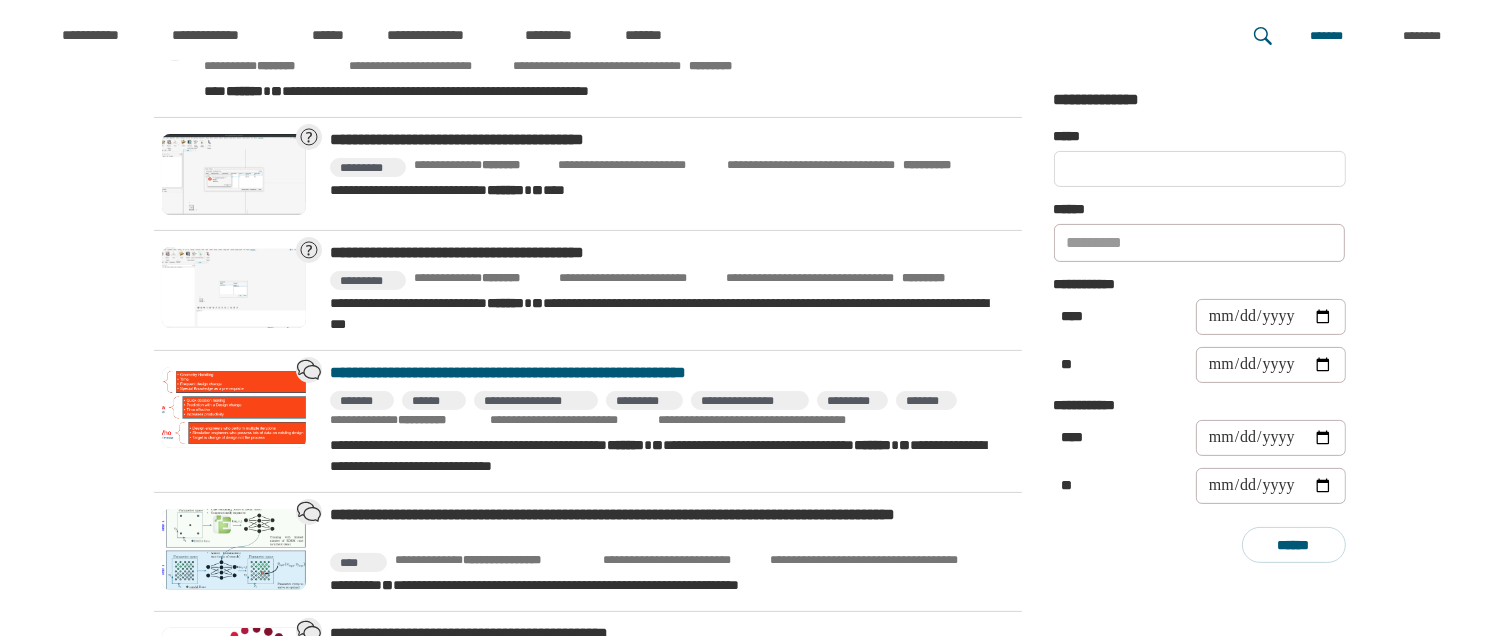 scroll, scrollTop: 400, scrollLeft: 0, axis: vertical 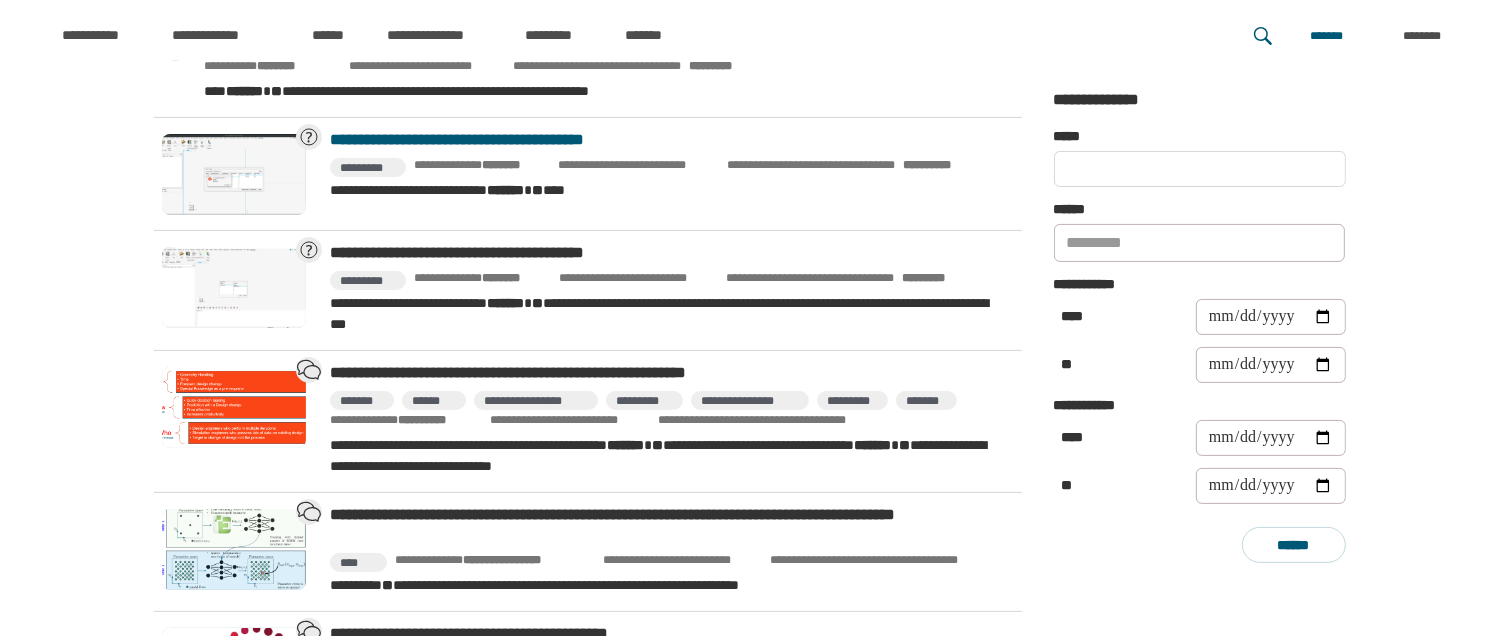 click on "**********" at bounding box center (668, 140) 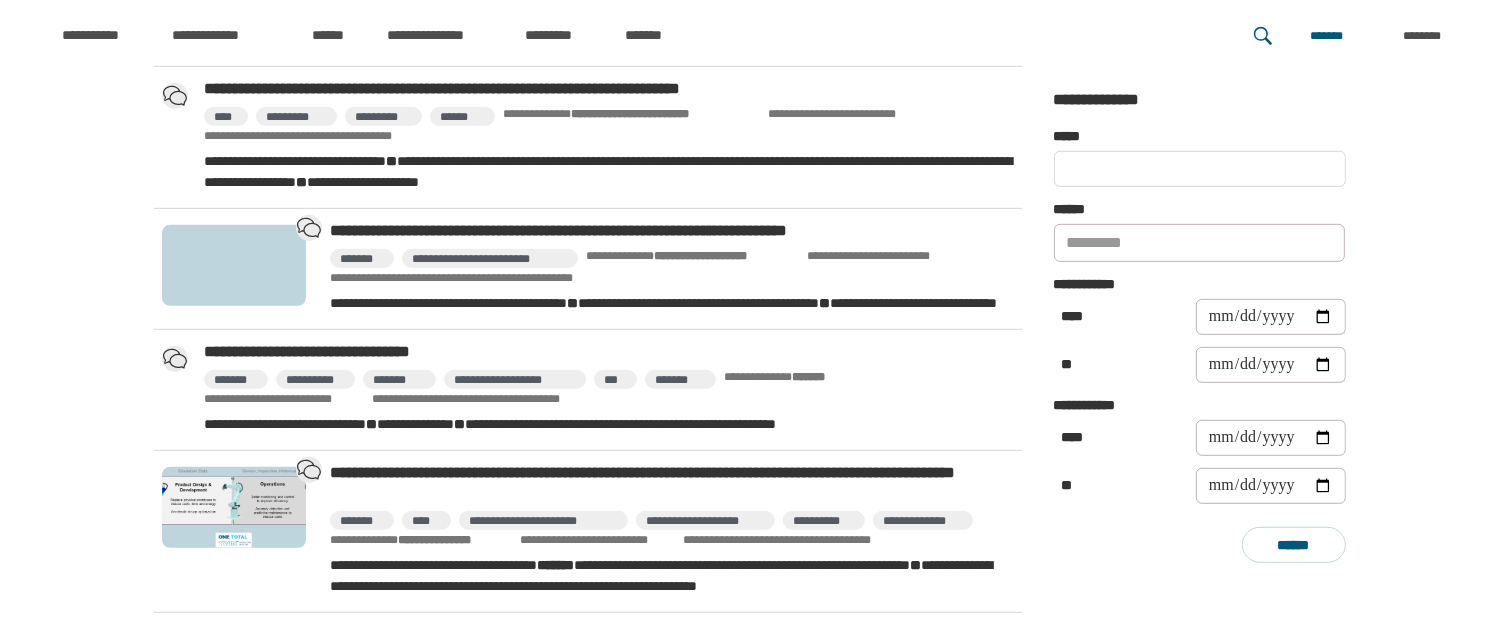 scroll, scrollTop: 1100, scrollLeft: 0, axis: vertical 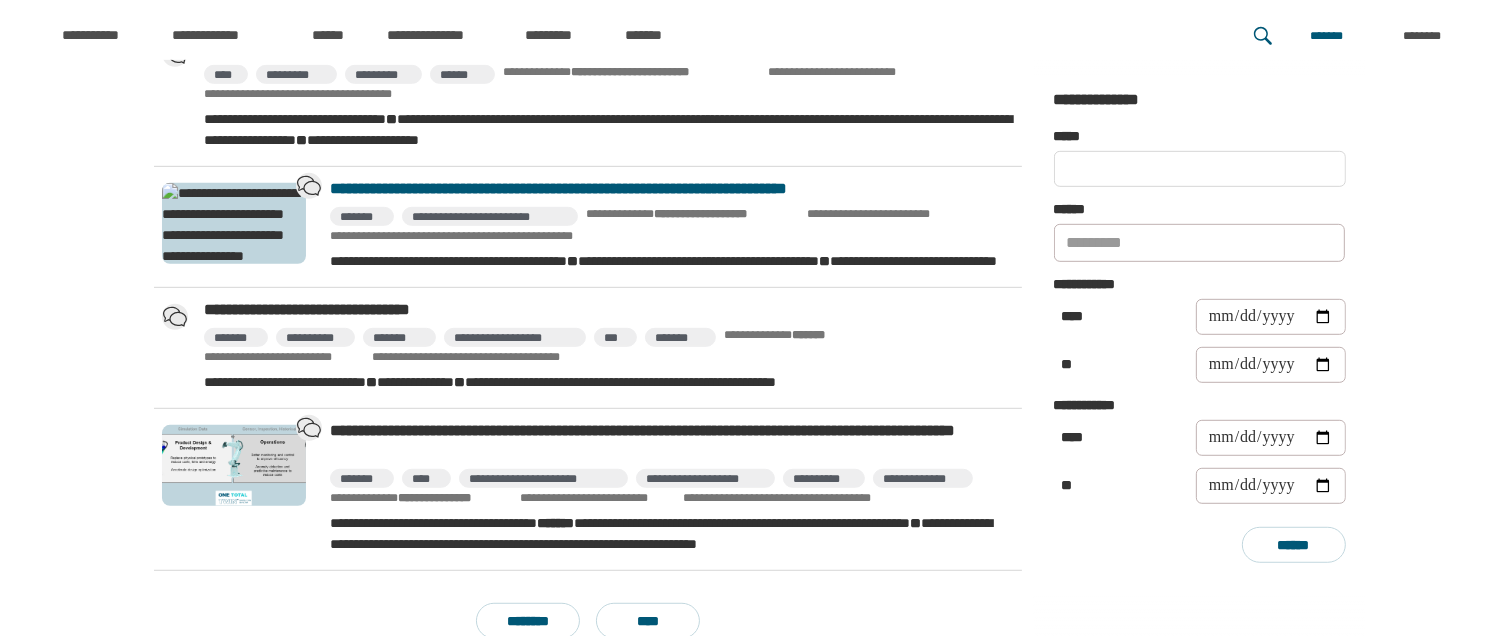 click on "**********" at bounding box center (668, 189) 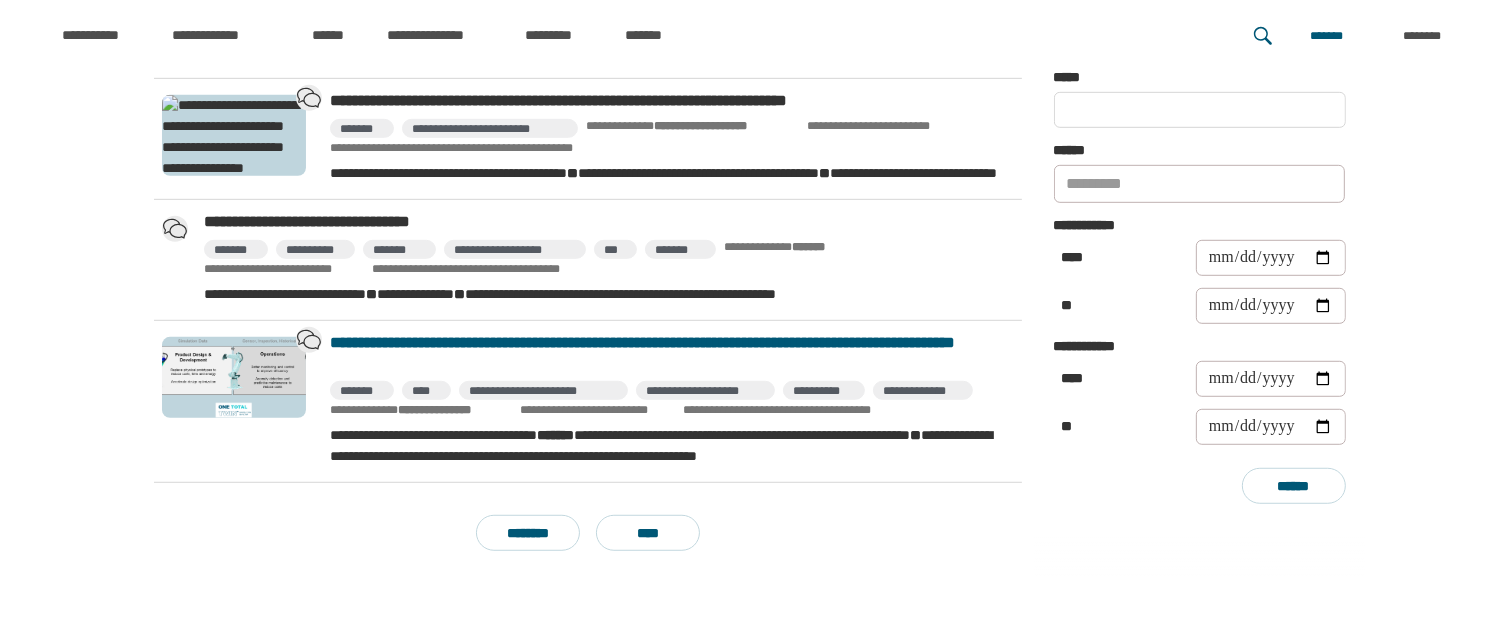 scroll, scrollTop: 1295, scrollLeft: 0, axis: vertical 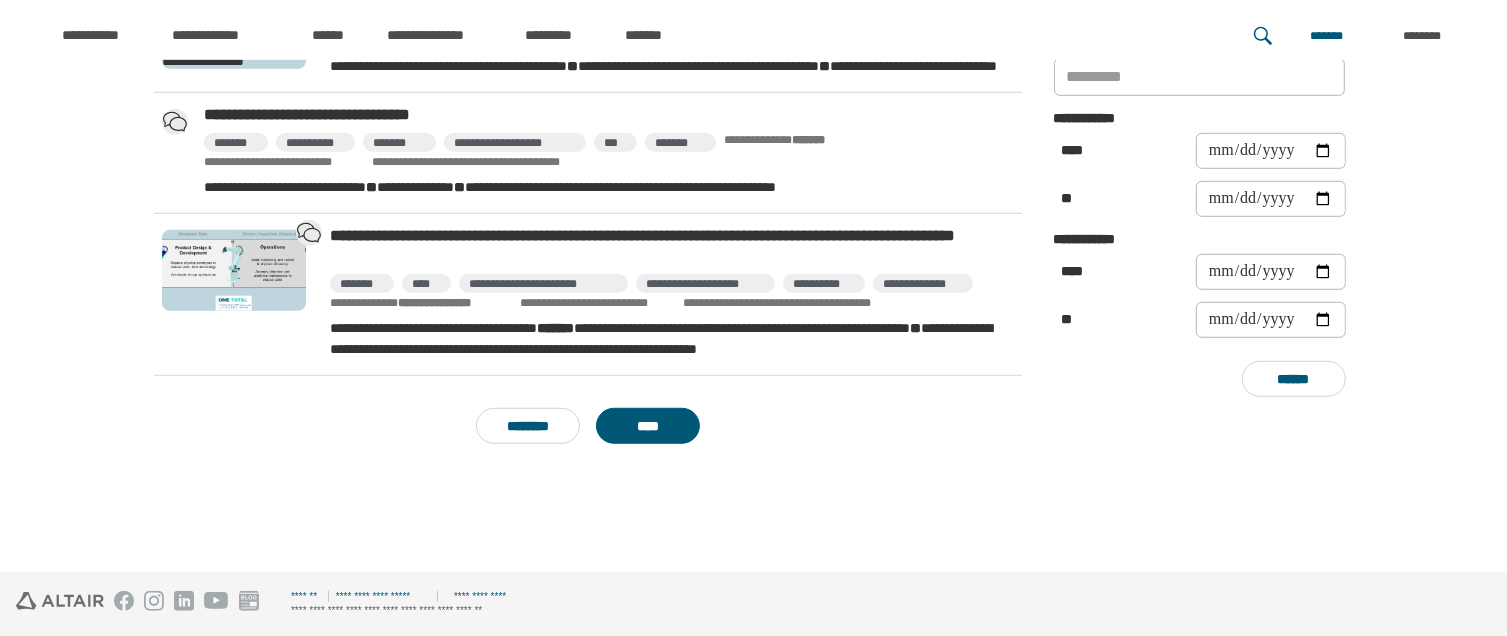click on "****" at bounding box center (648, 426) 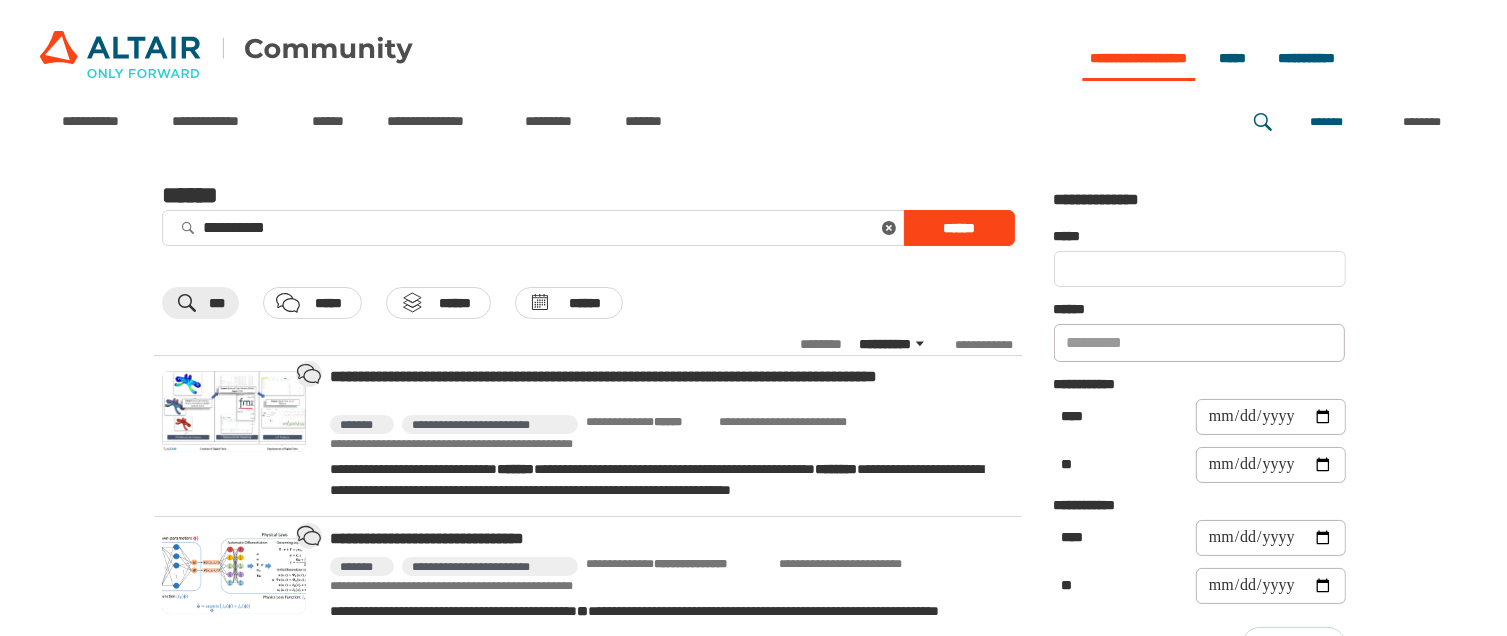 scroll, scrollTop: 100, scrollLeft: 0, axis: vertical 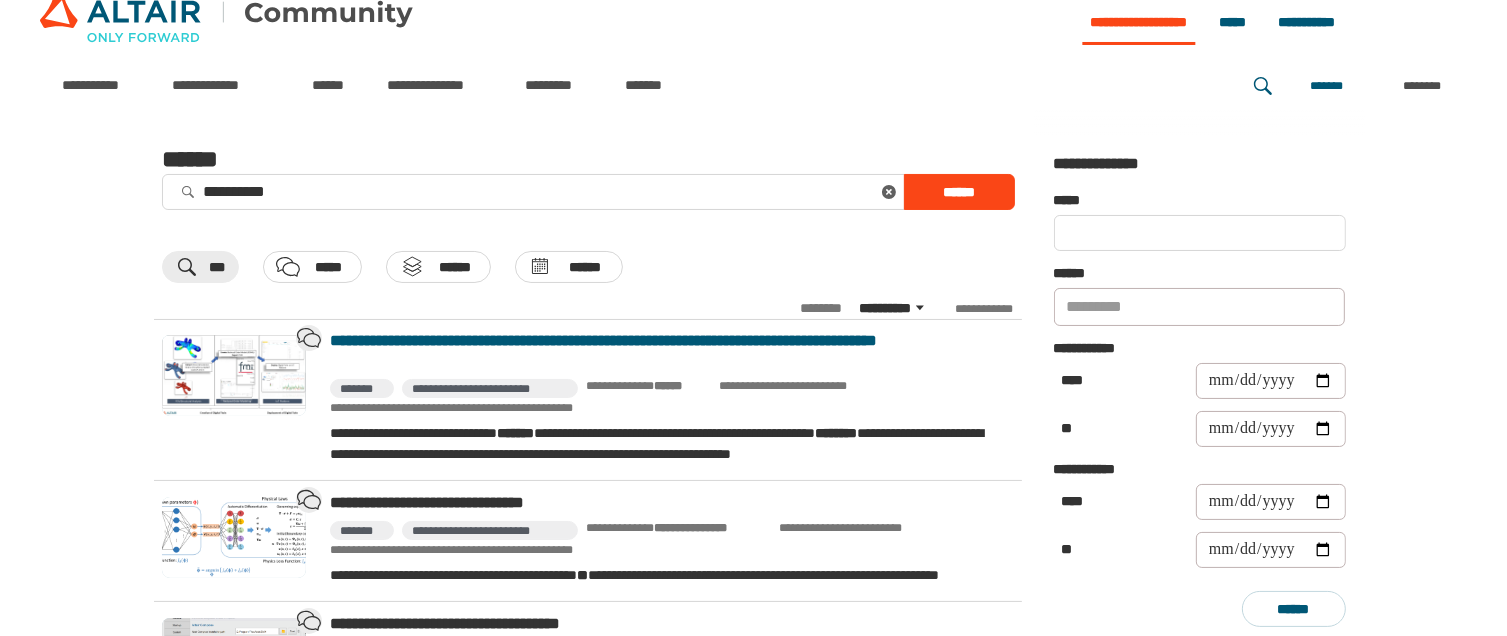 click on "**********" at bounding box center (668, 351) 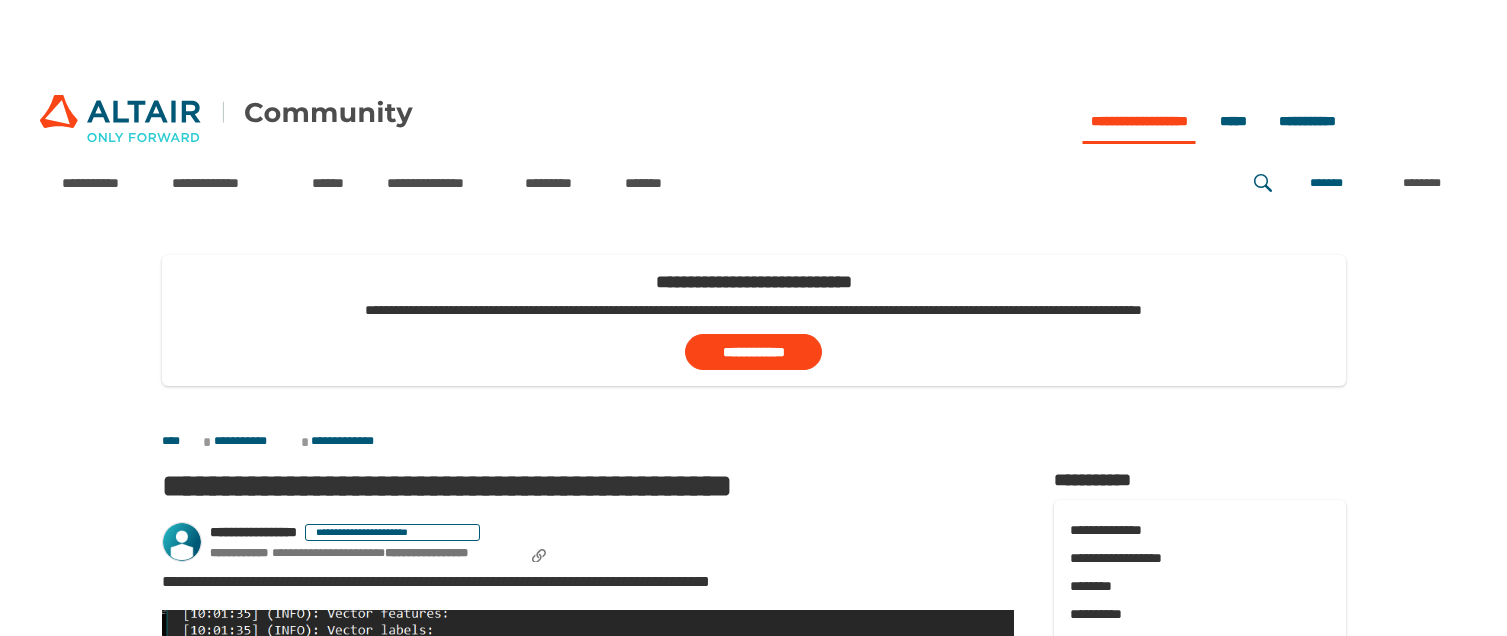 scroll, scrollTop: 0, scrollLeft: 0, axis: both 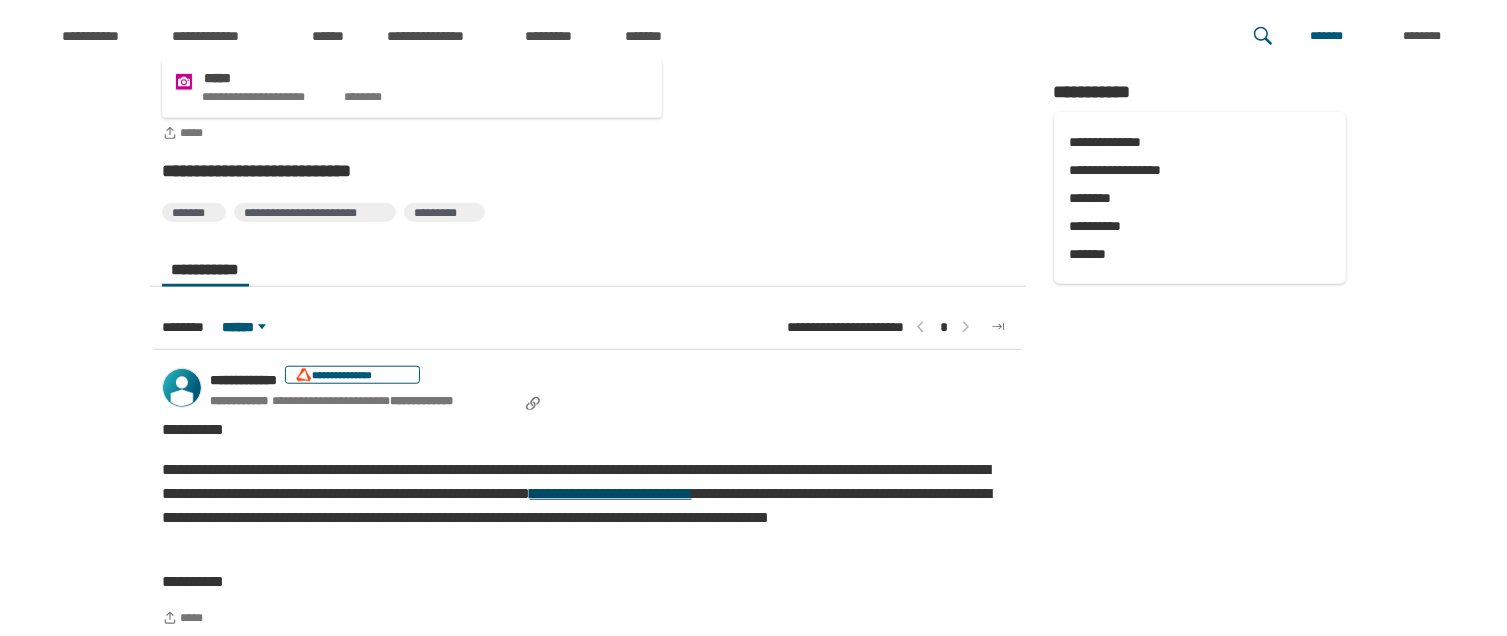 click on "**********" at bounding box center (611, 493) 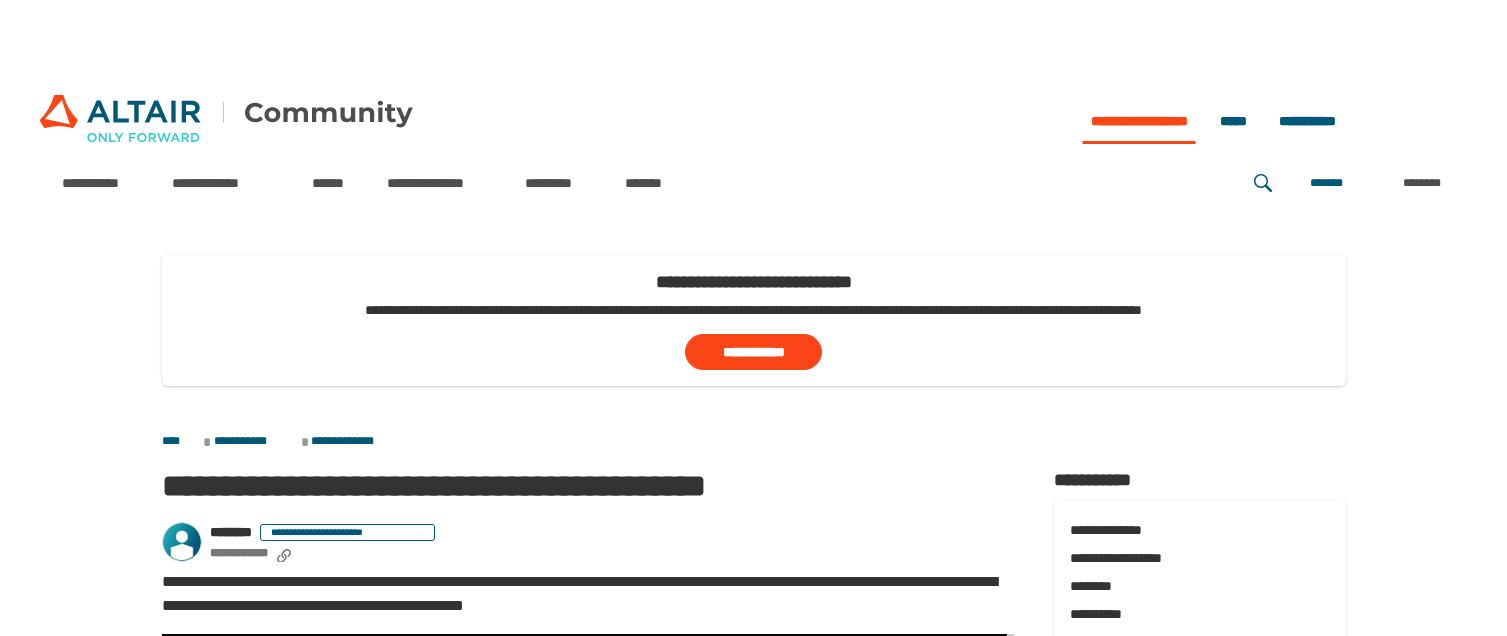 scroll, scrollTop: 0, scrollLeft: 0, axis: both 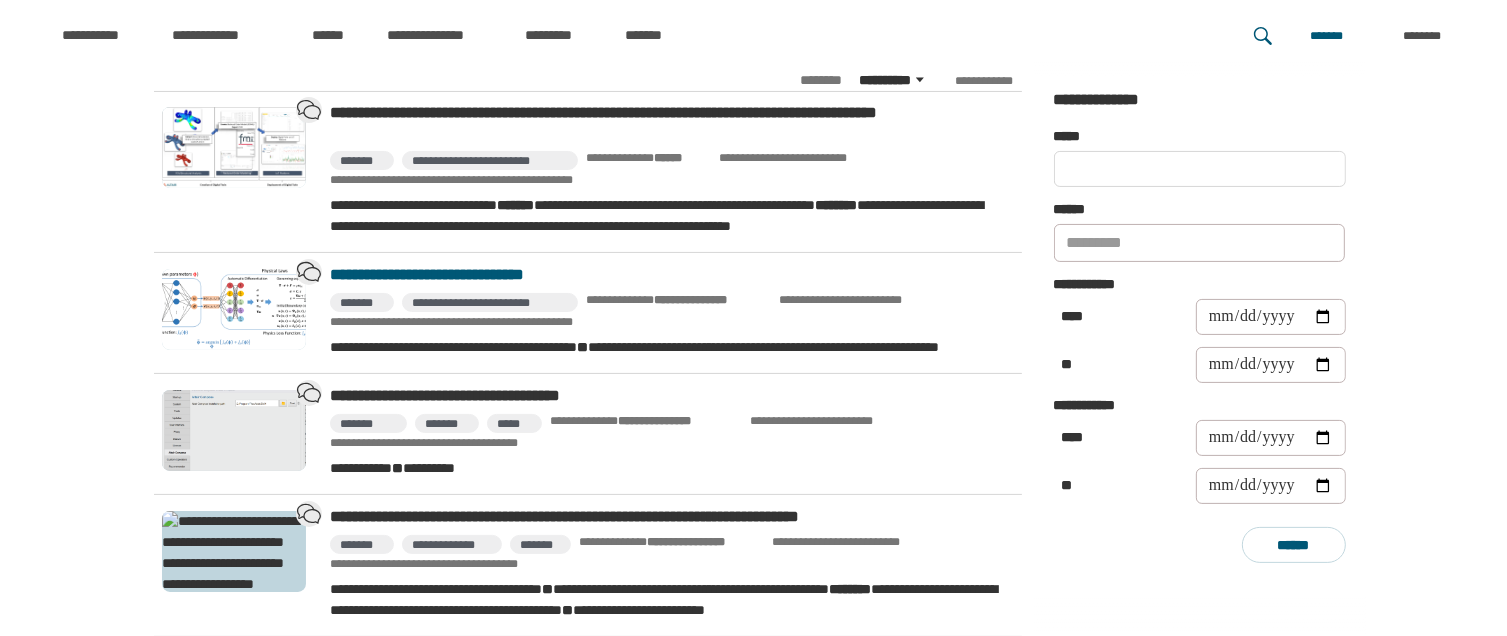 click on "**********" at bounding box center (668, 275) 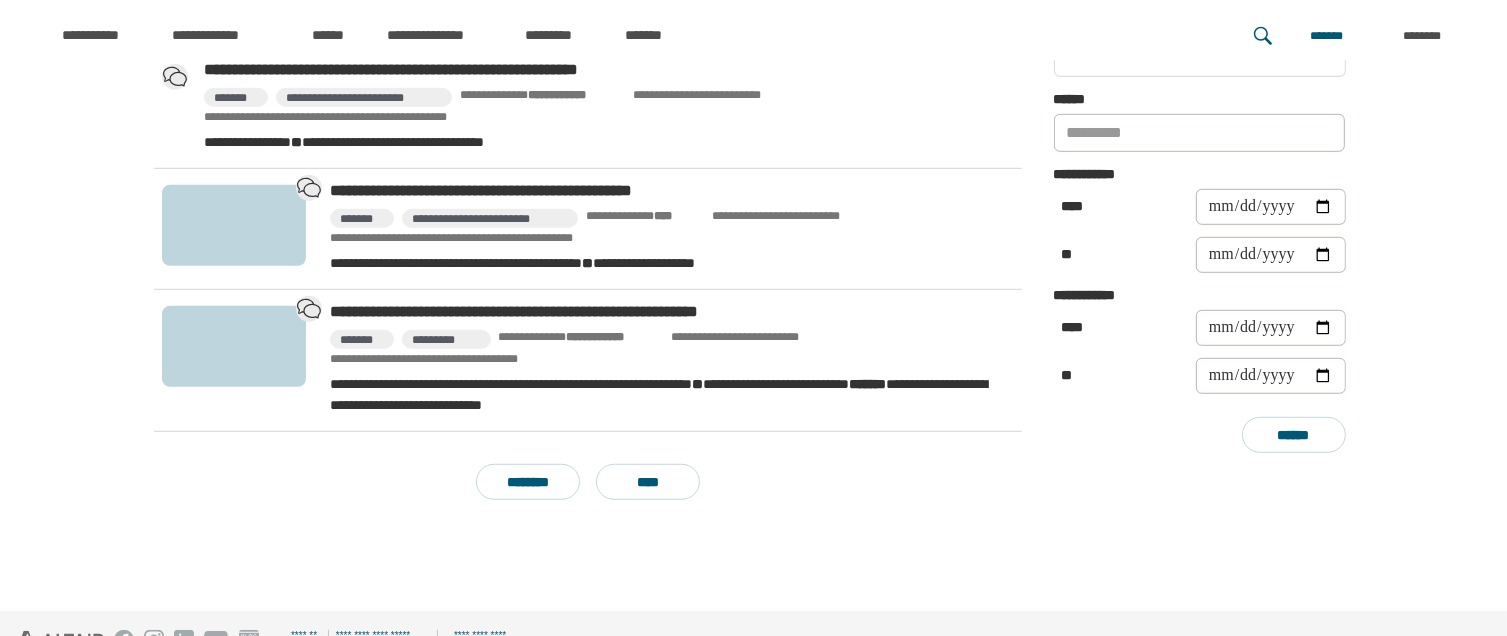 scroll, scrollTop: 1317, scrollLeft: 0, axis: vertical 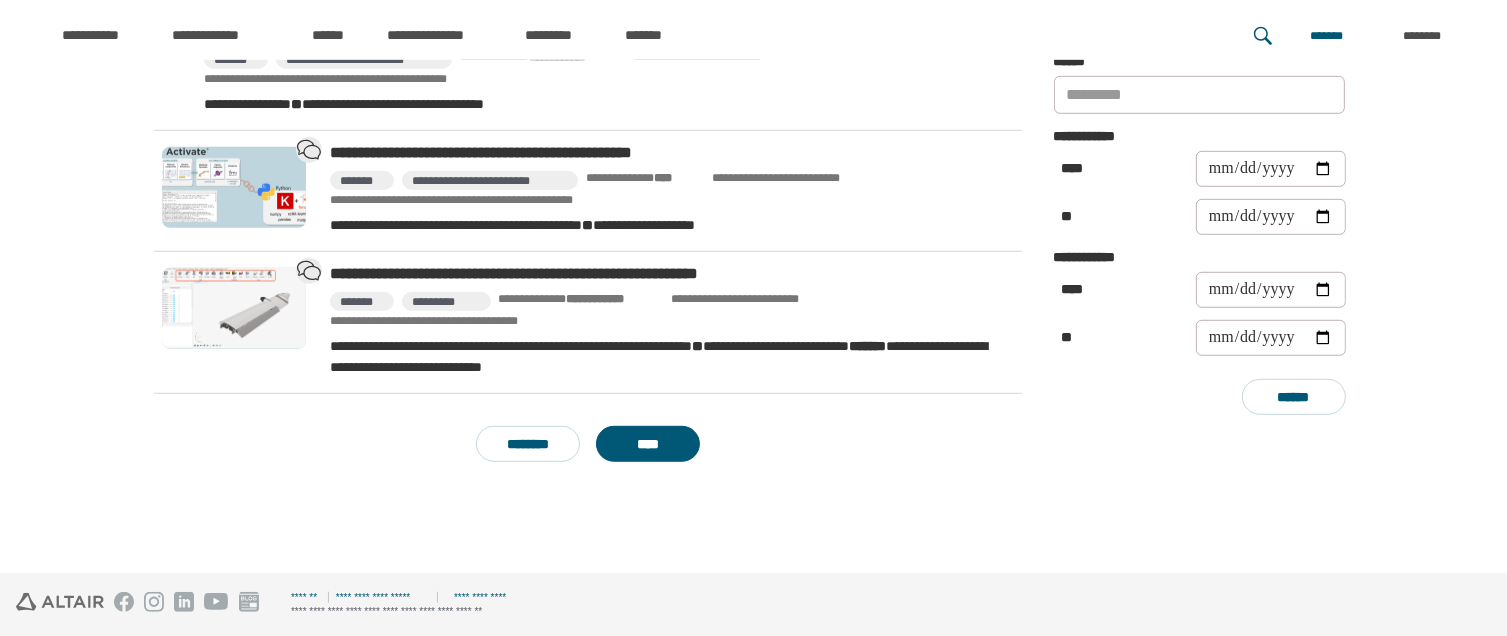 click on "****" at bounding box center [648, 444] 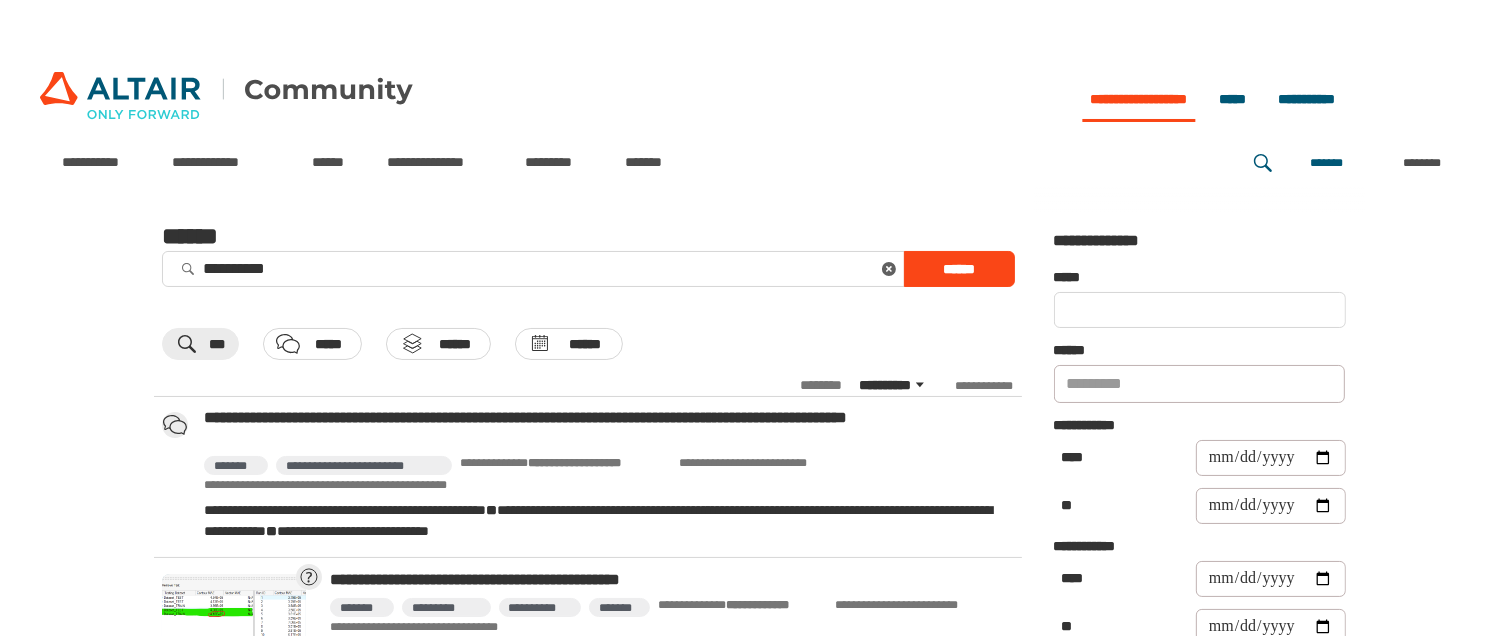 scroll, scrollTop: 100, scrollLeft: 0, axis: vertical 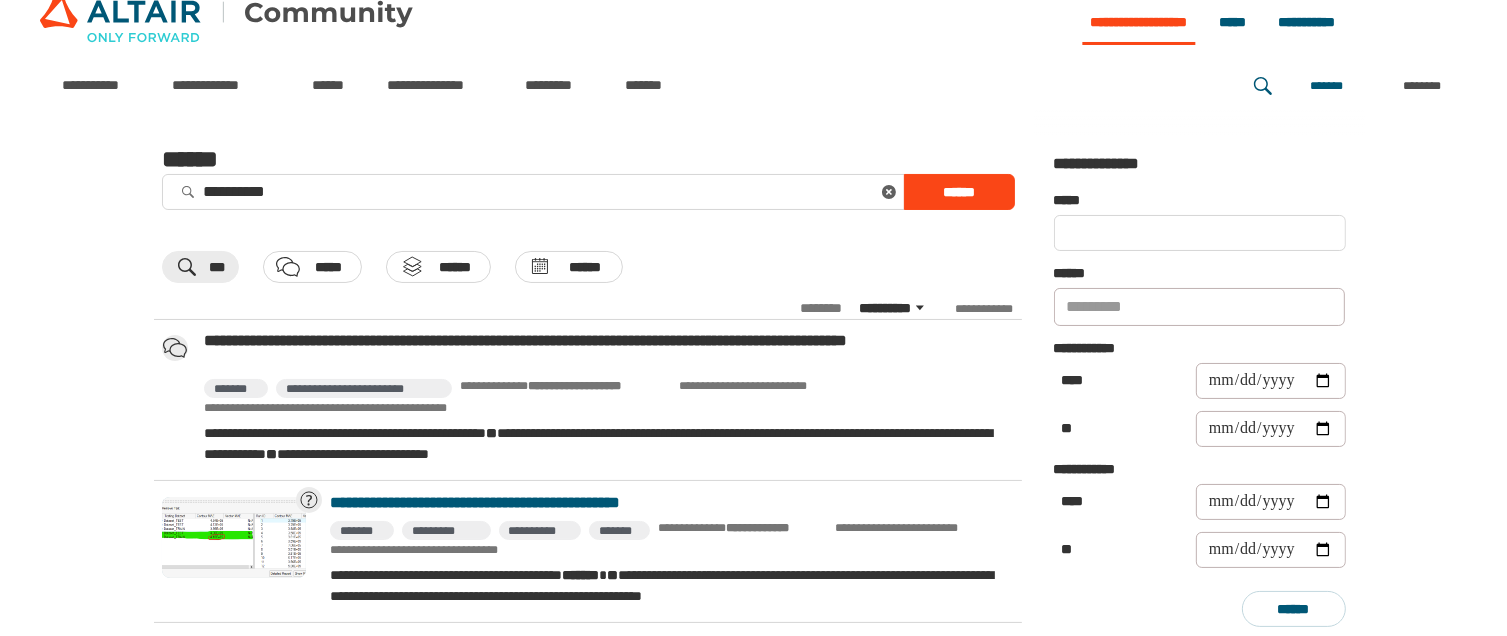 click on "**********" at bounding box center [668, 503] 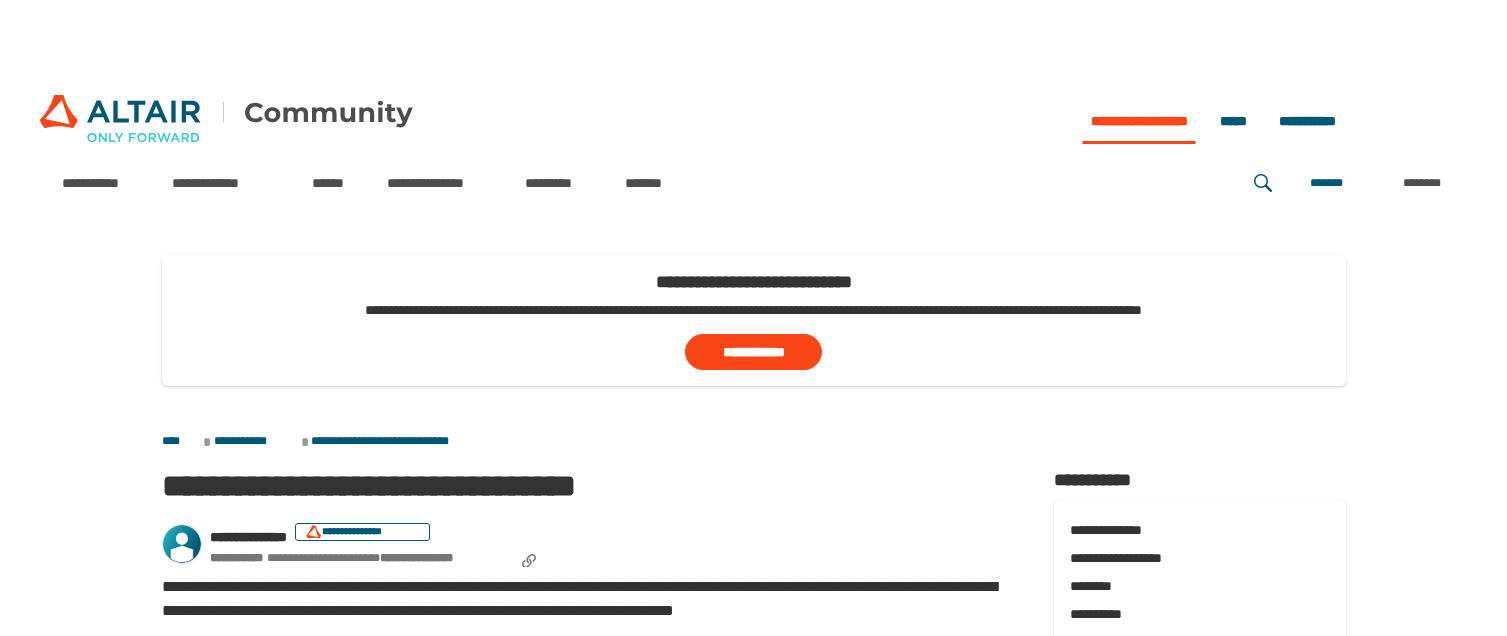 scroll, scrollTop: 0, scrollLeft: 0, axis: both 